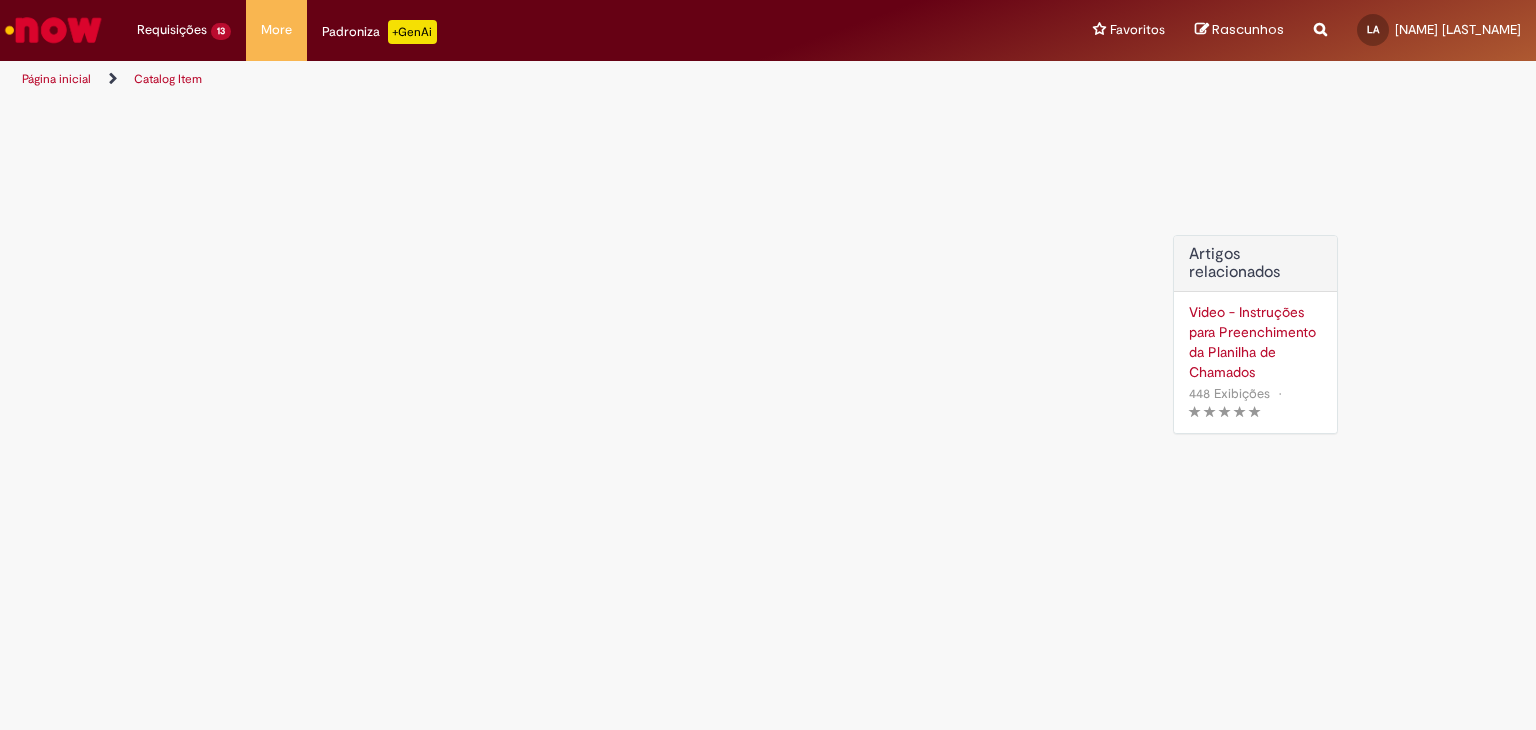 scroll, scrollTop: 0, scrollLeft: 0, axis: both 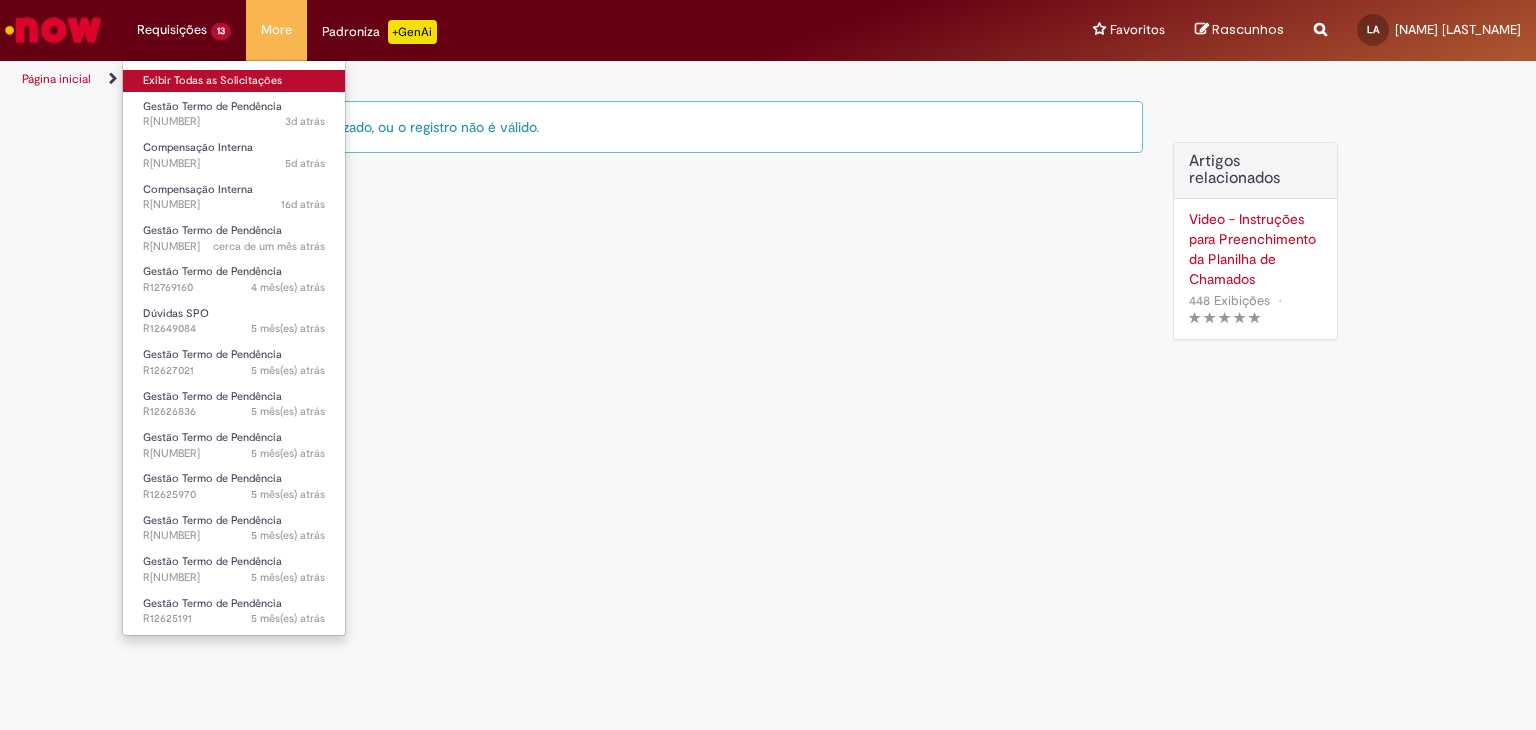 click on "Exibir Todas as Solicitações" at bounding box center [234, 81] 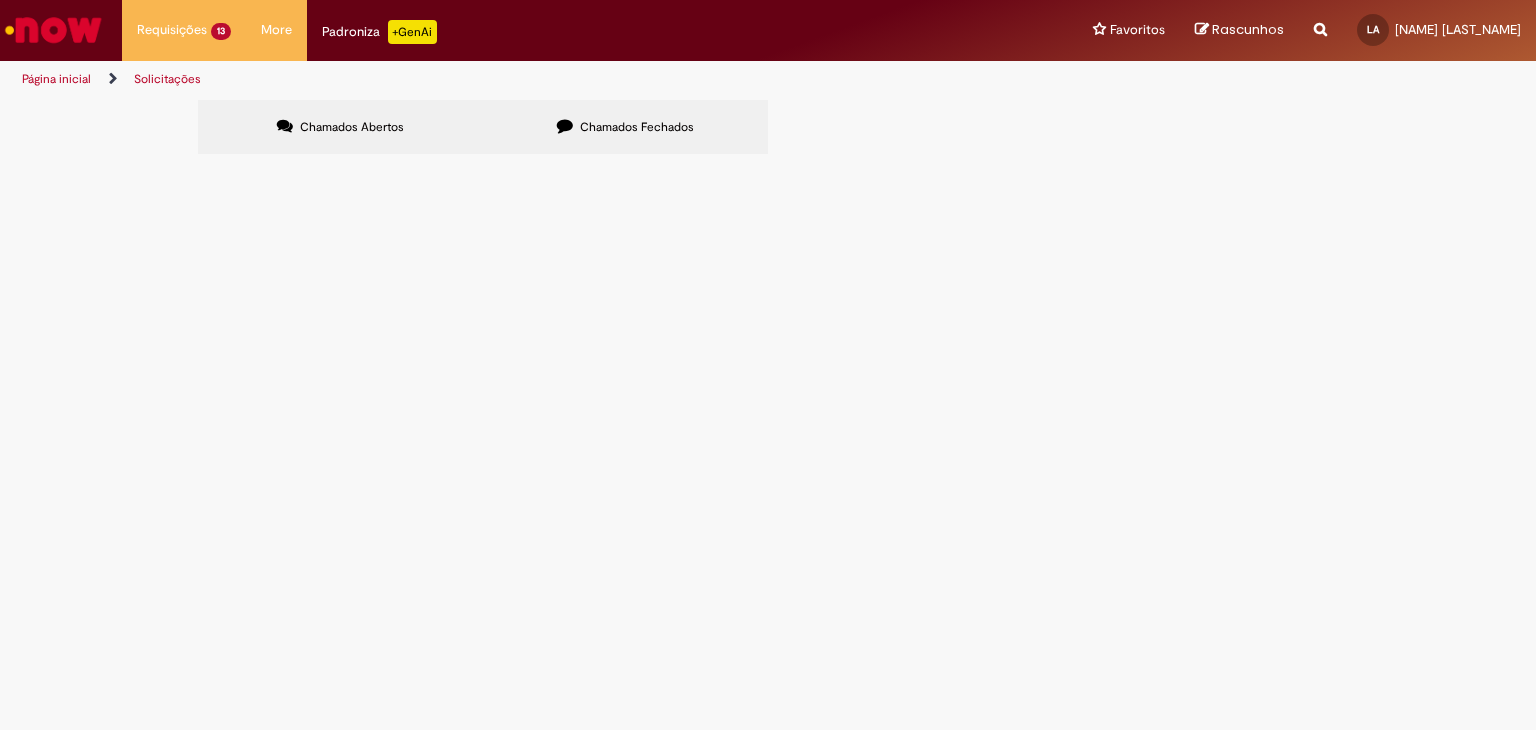 click on "Chamados Fechados" at bounding box center (637, 127) 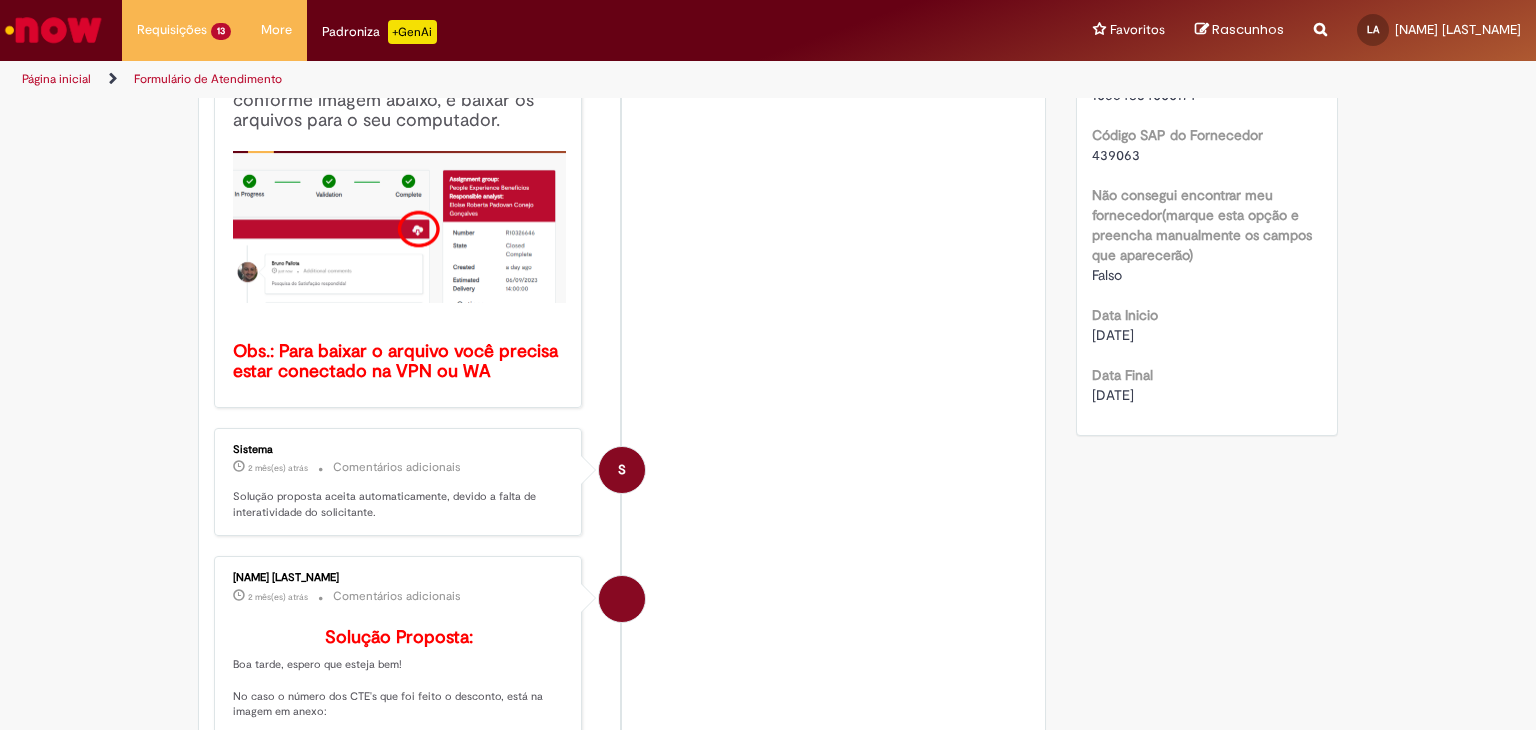 scroll, scrollTop: 0, scrollLeft: 0, axis: both 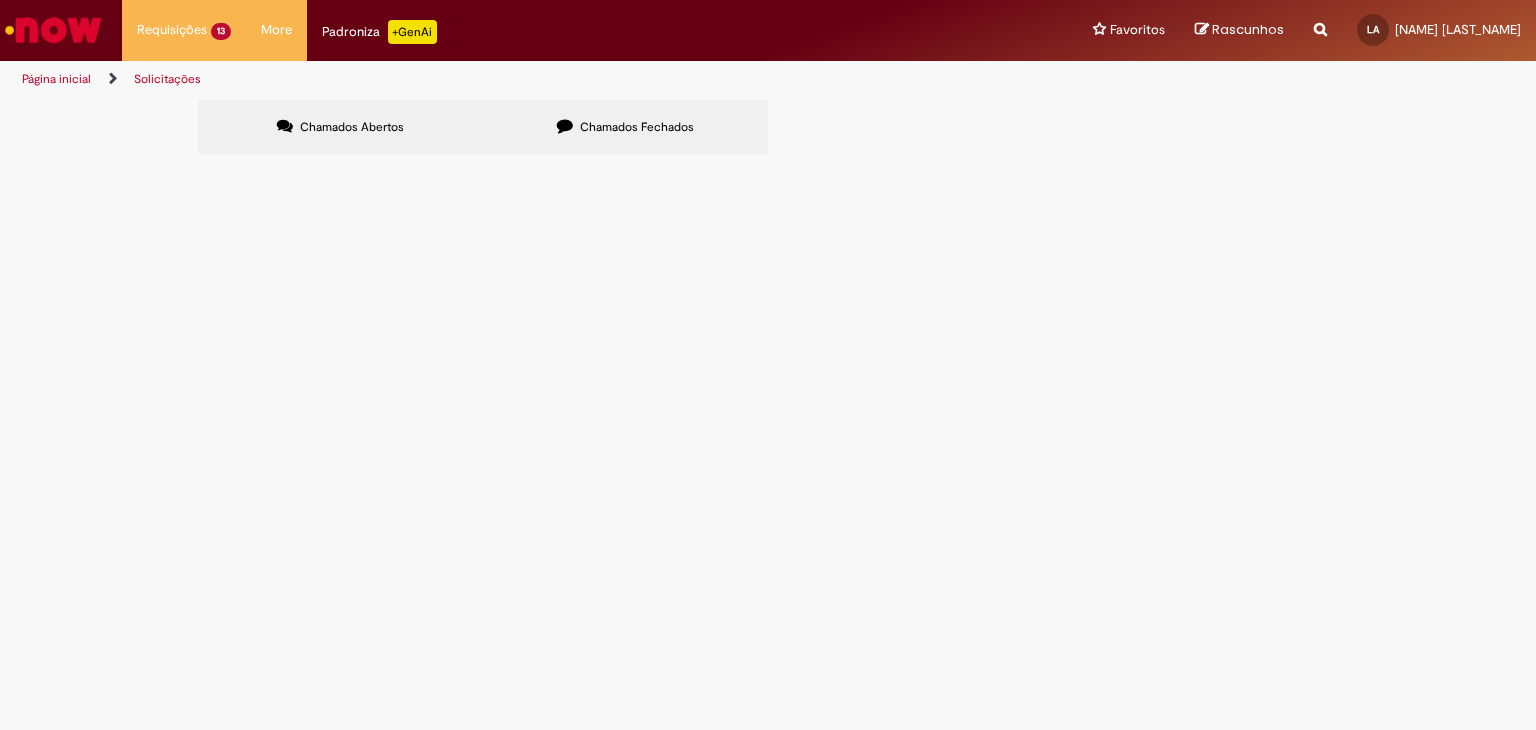 click on "Chamados Fechados" at bounding box center (637, 127) 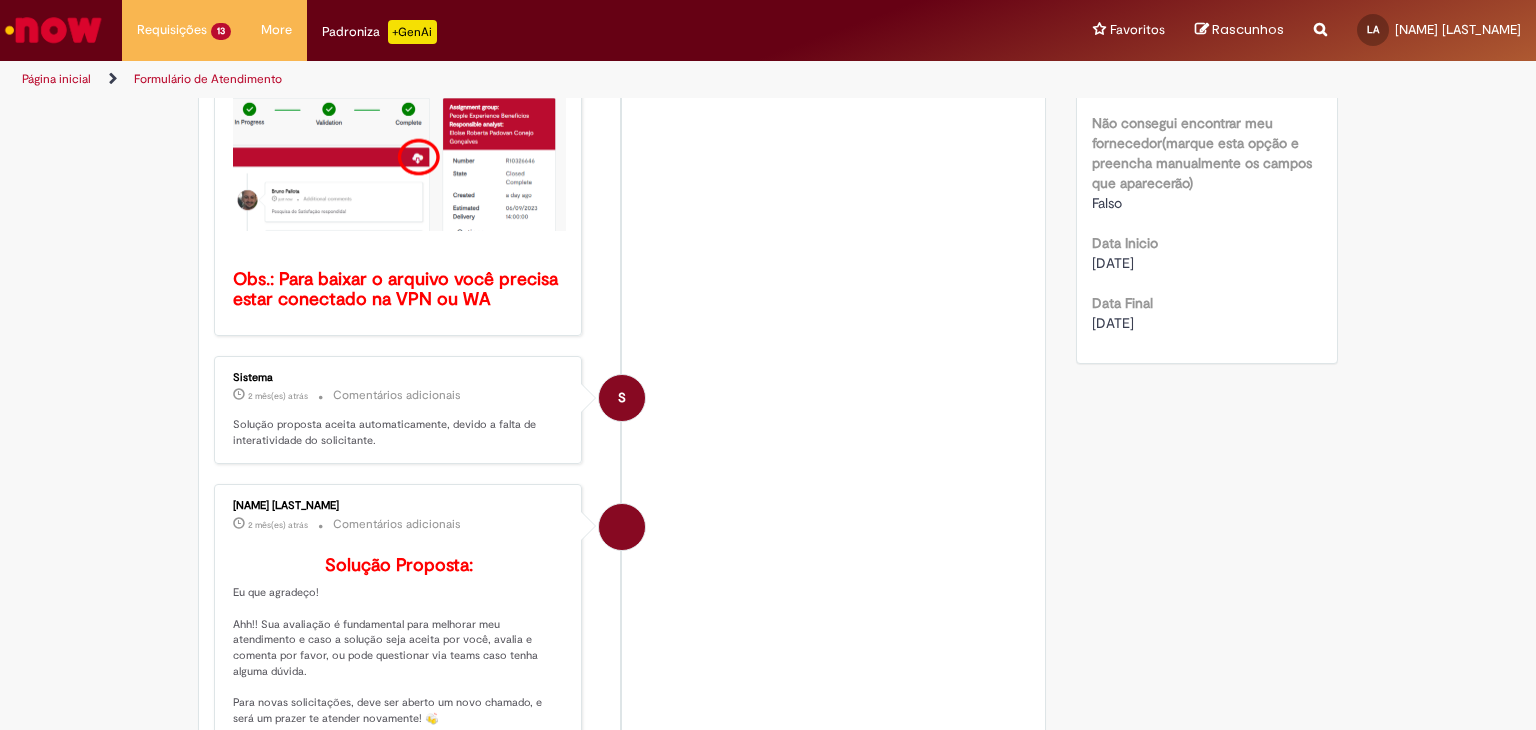 scroll, scrollTop: 500, scrollLeft: 0, axis: vertical 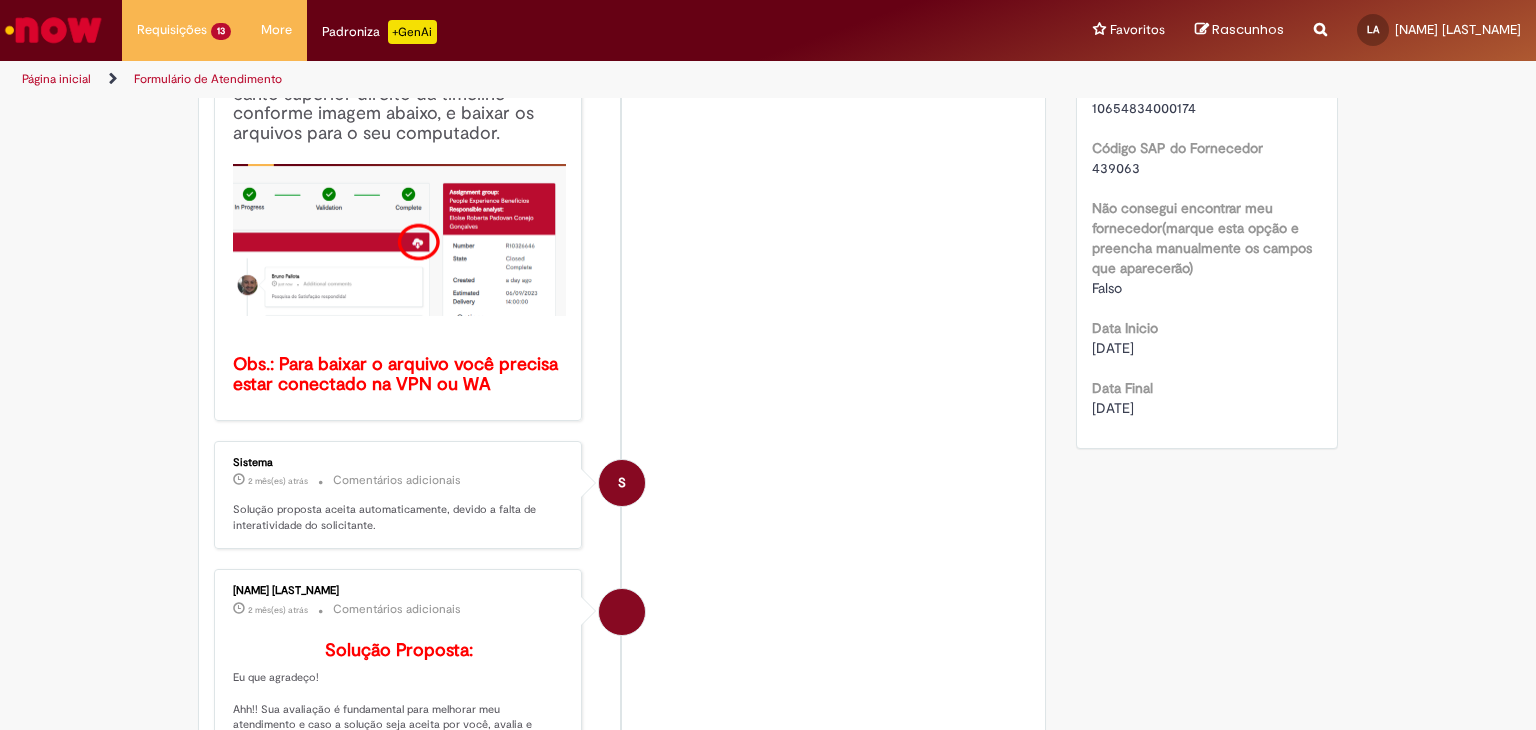 click on "Formulário de Atendimento" at bounding box center [208, 79] 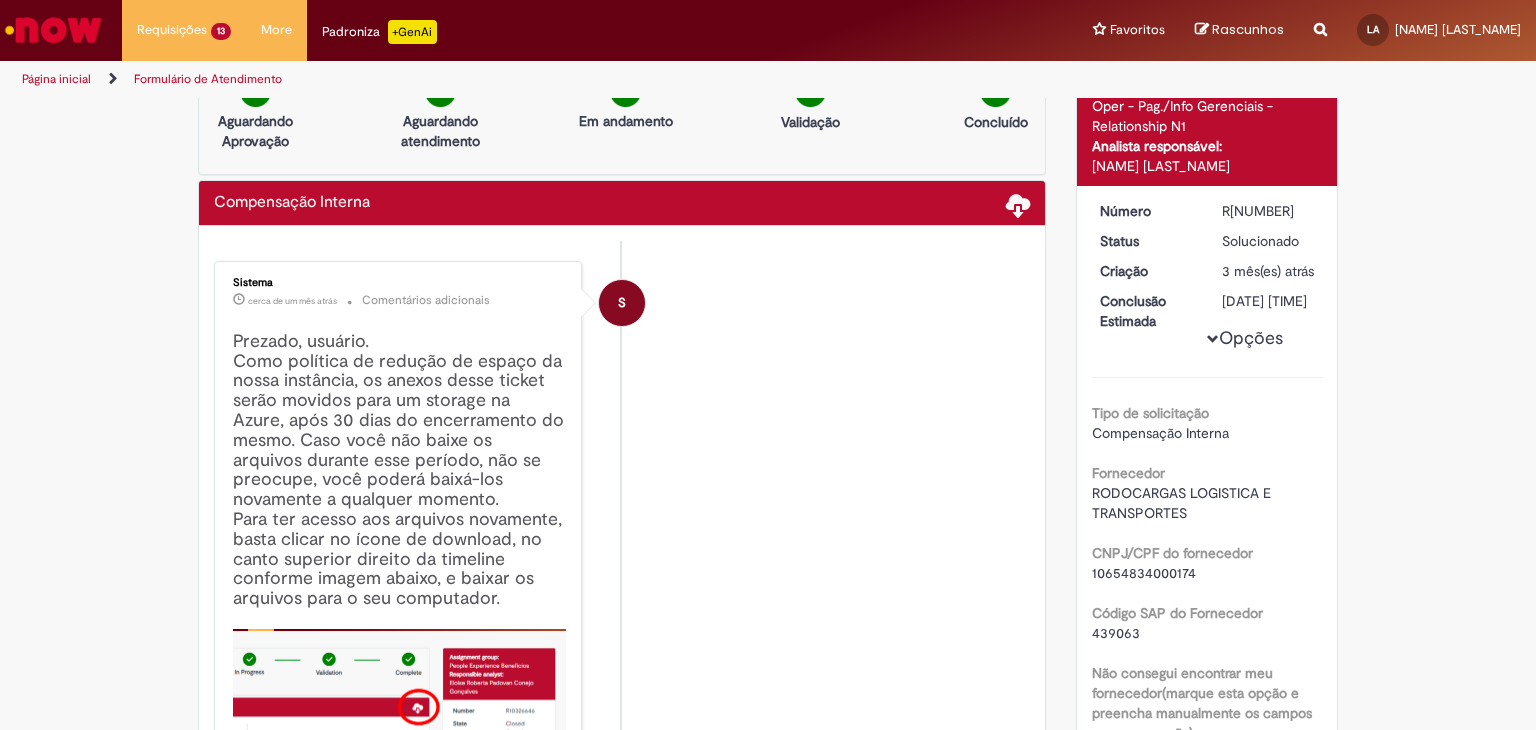 scroll, scrollTop: 0, scrollLeft: 0, axis: both 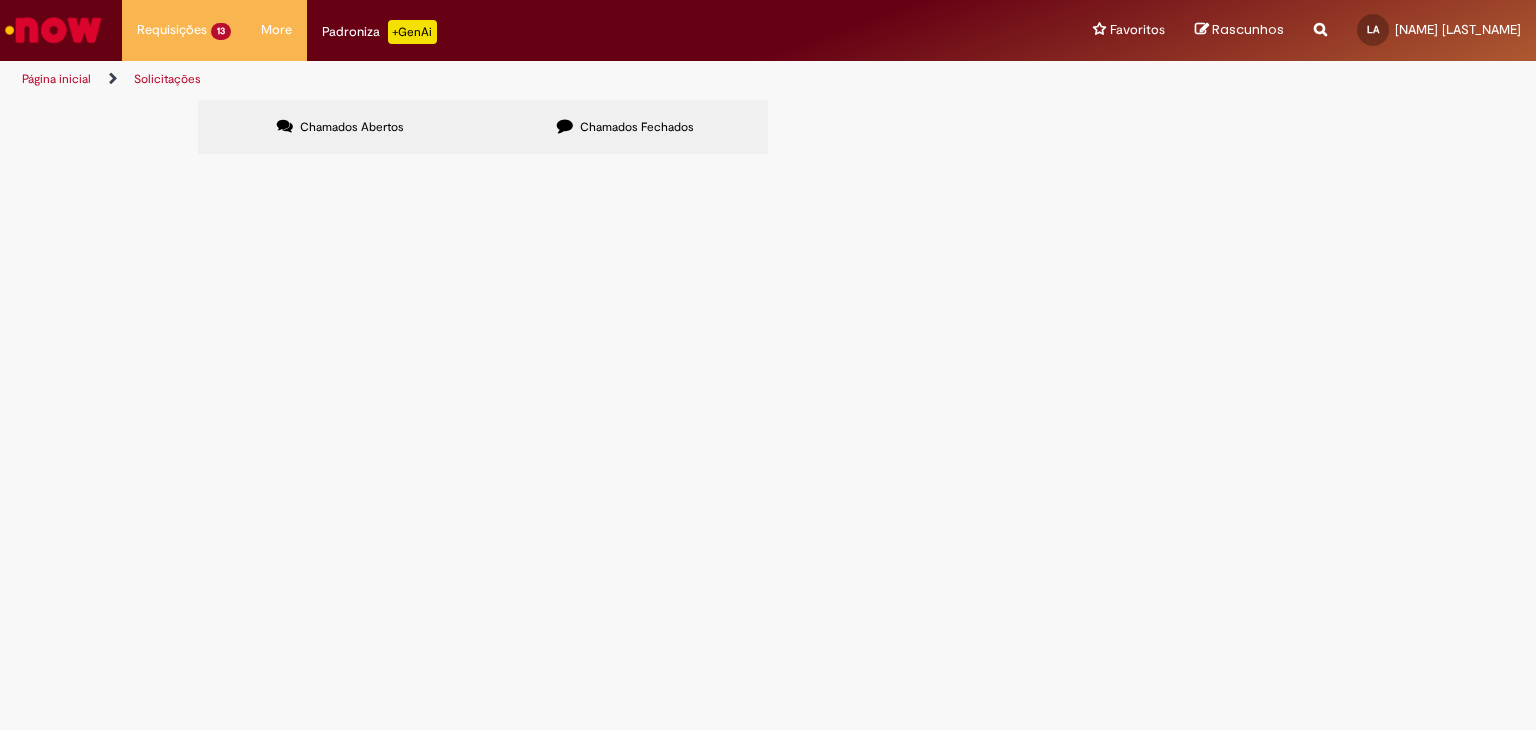 click at bounding box center (565, 126) 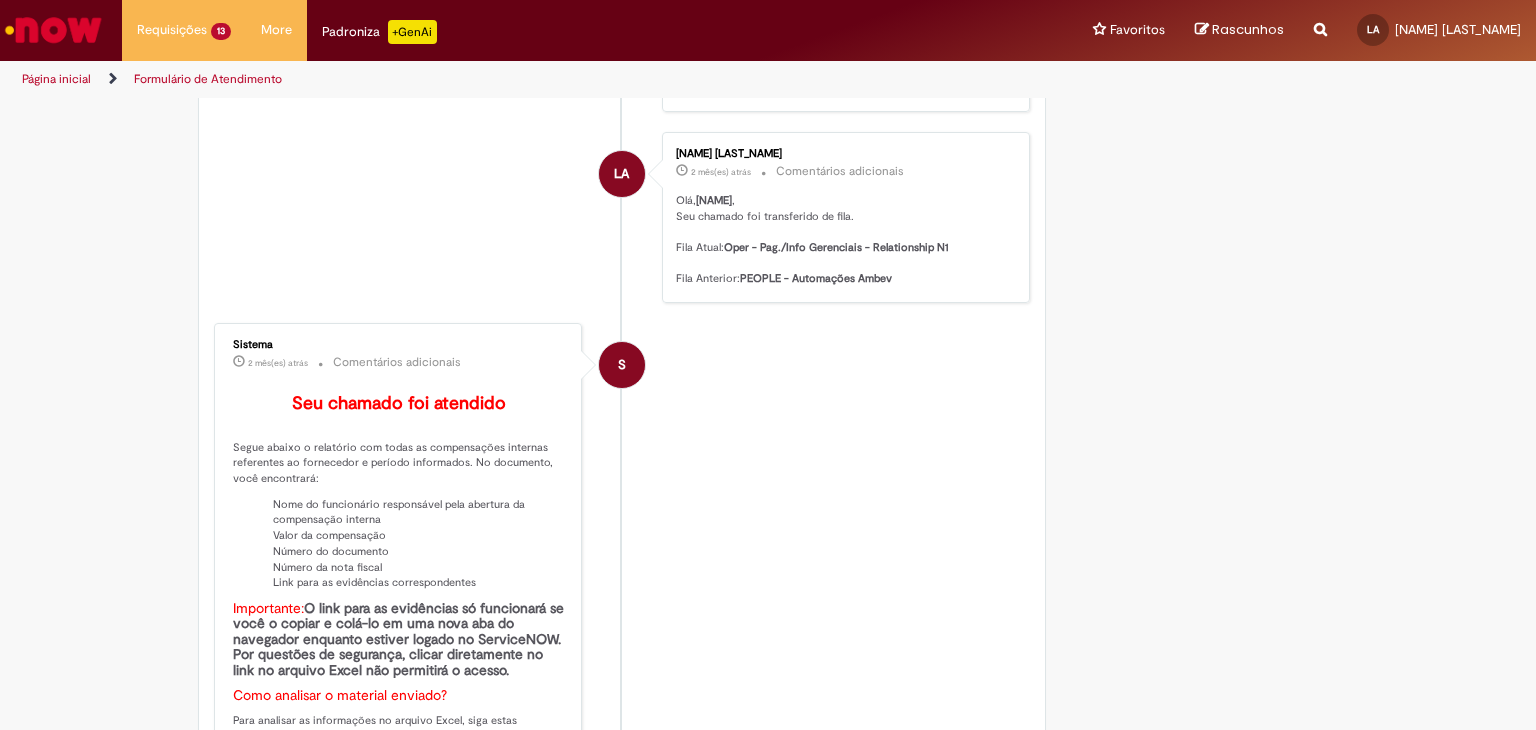scroll, scrollTop: 1915, scrollLeft: 0, axis: vertical 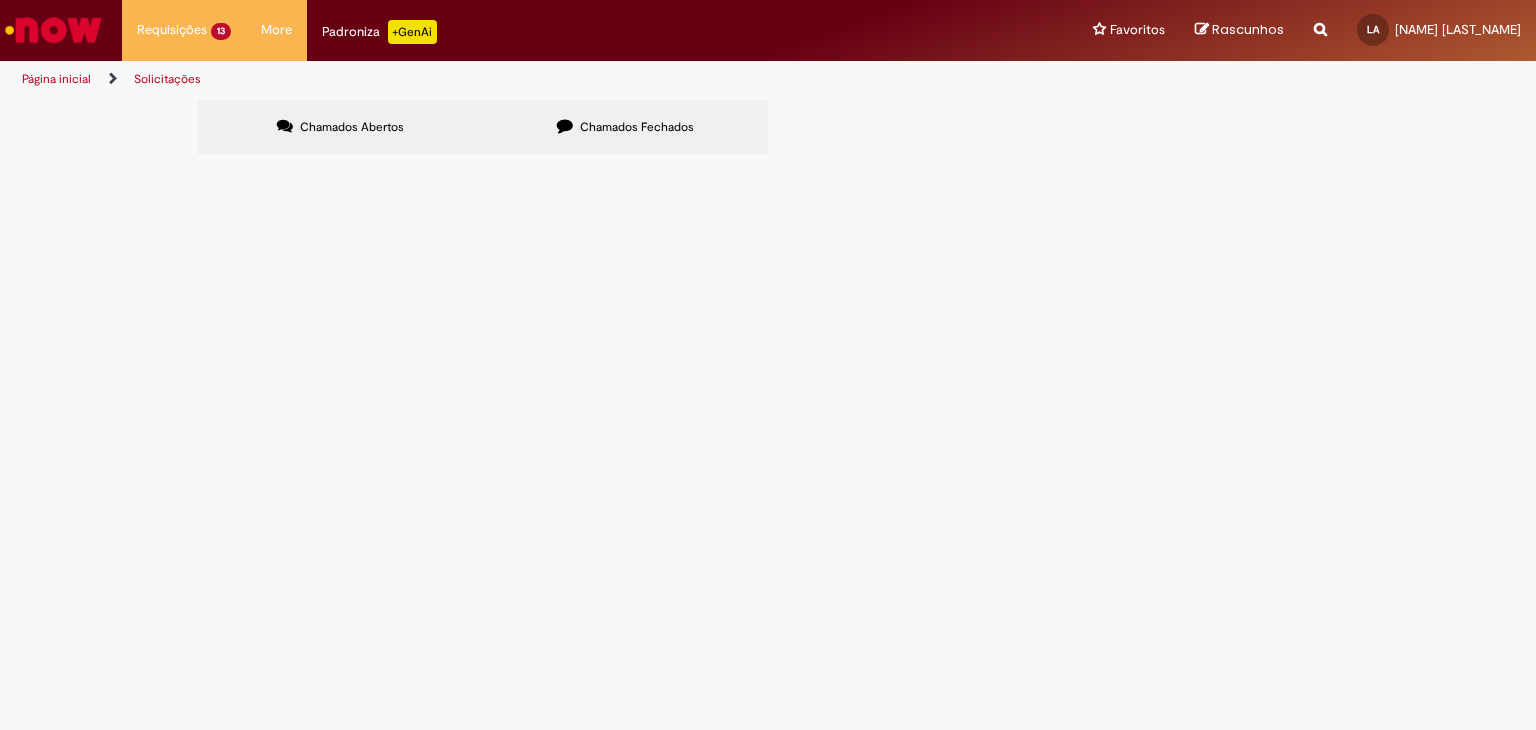 click on "Chamados Fechados" at bounding box center [625, 127] 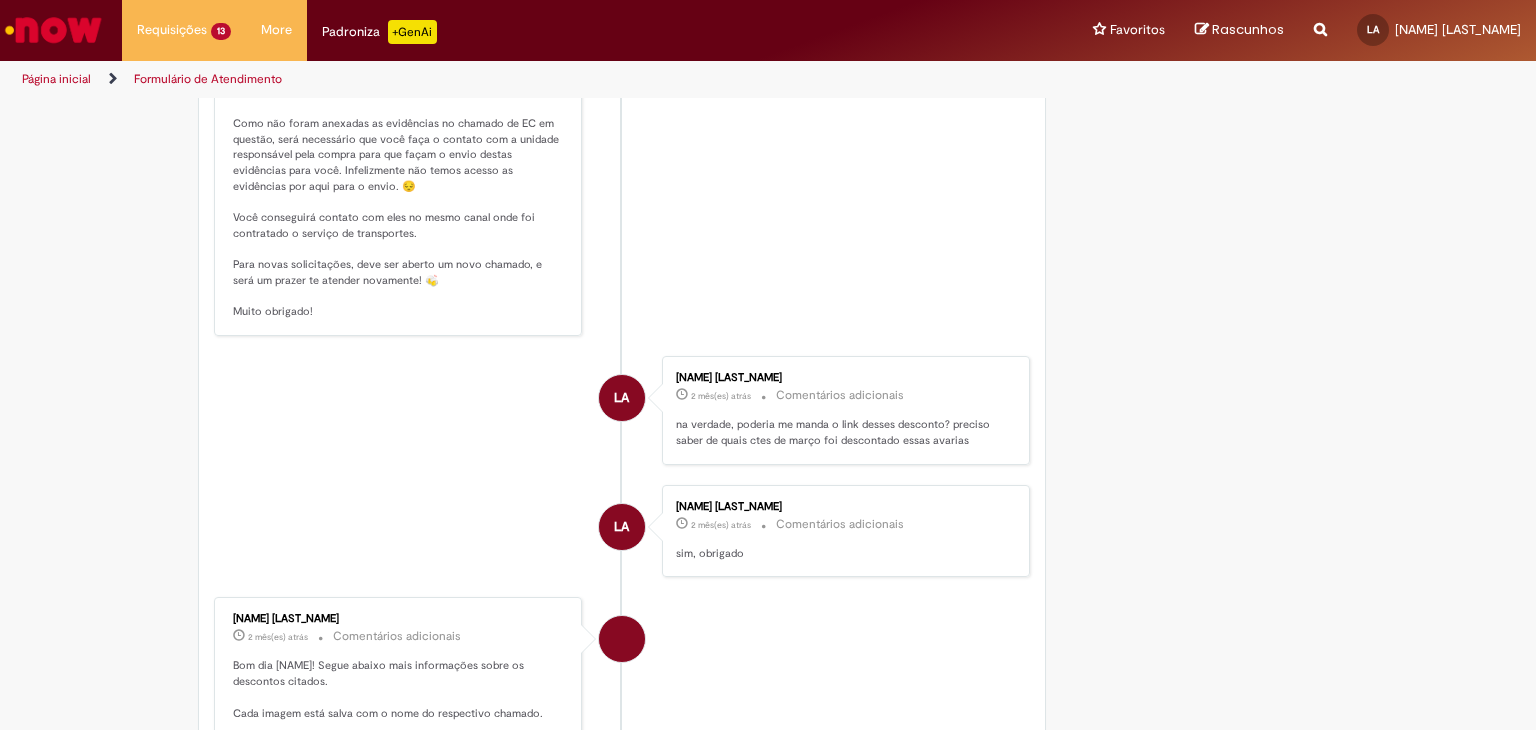 scroll, scrollTop: 1215, scrollLeft: 0, axis: vertical 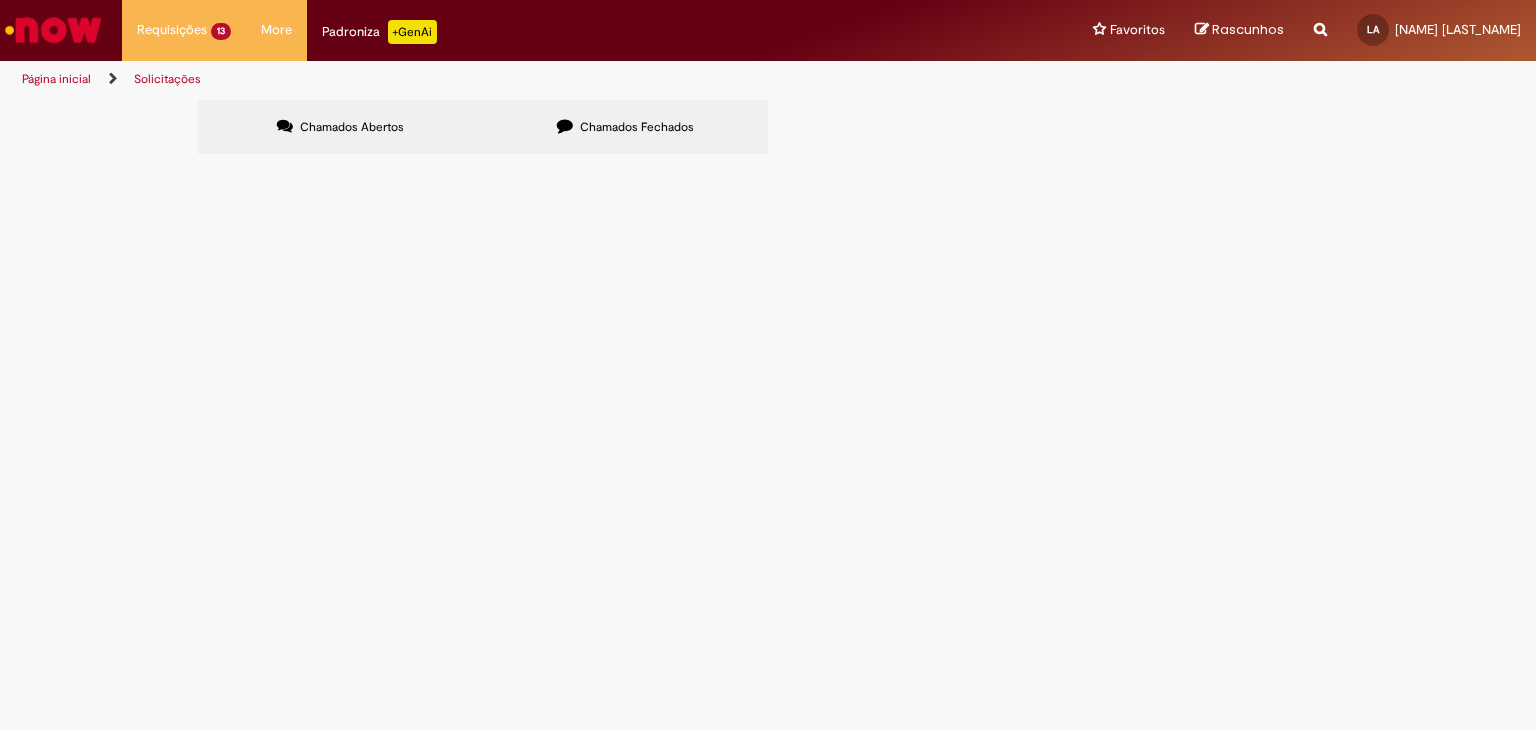 click on "Chamados Fechados" at bounding box center [625, 127] 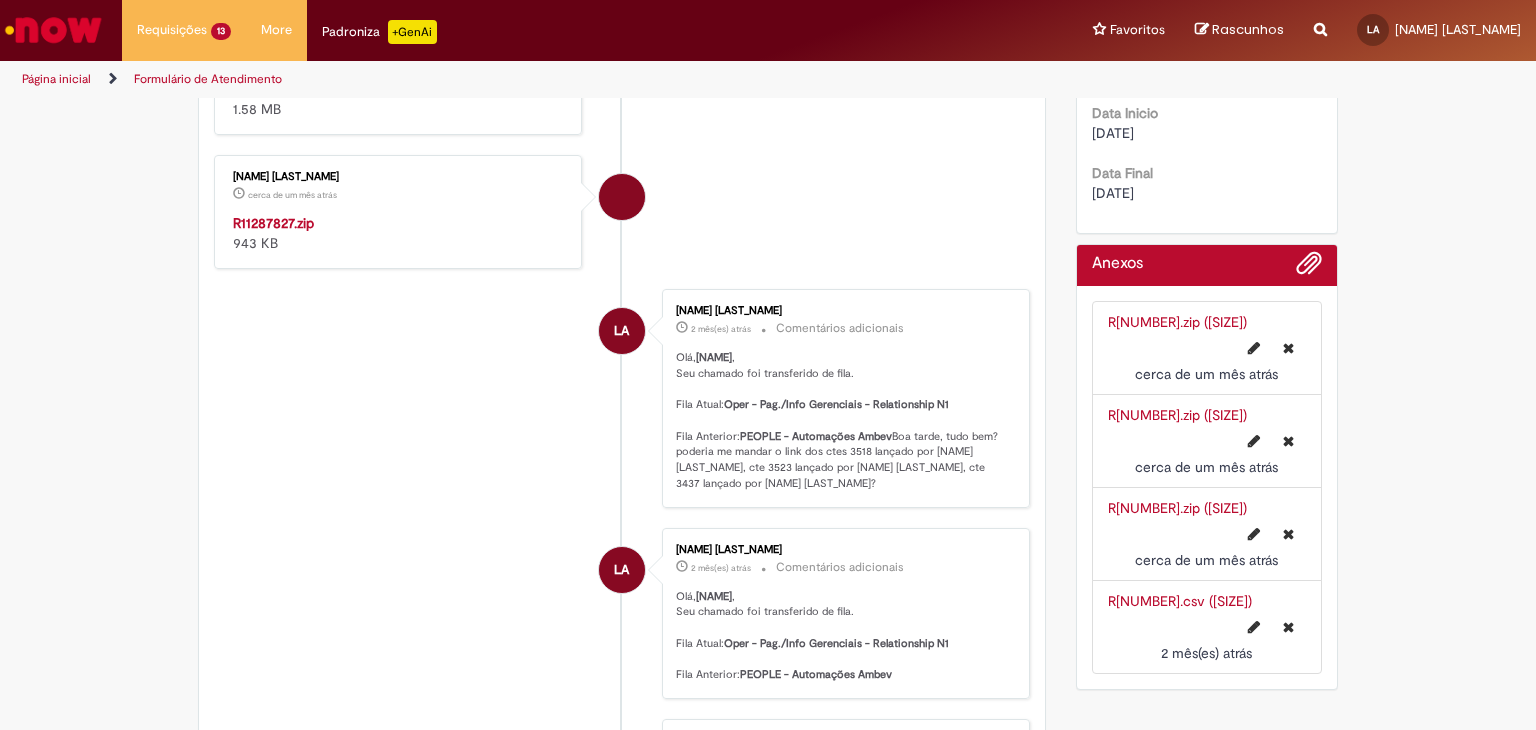 scroll, scrollTop: 615, scrollLeft: 0, axis: vertical 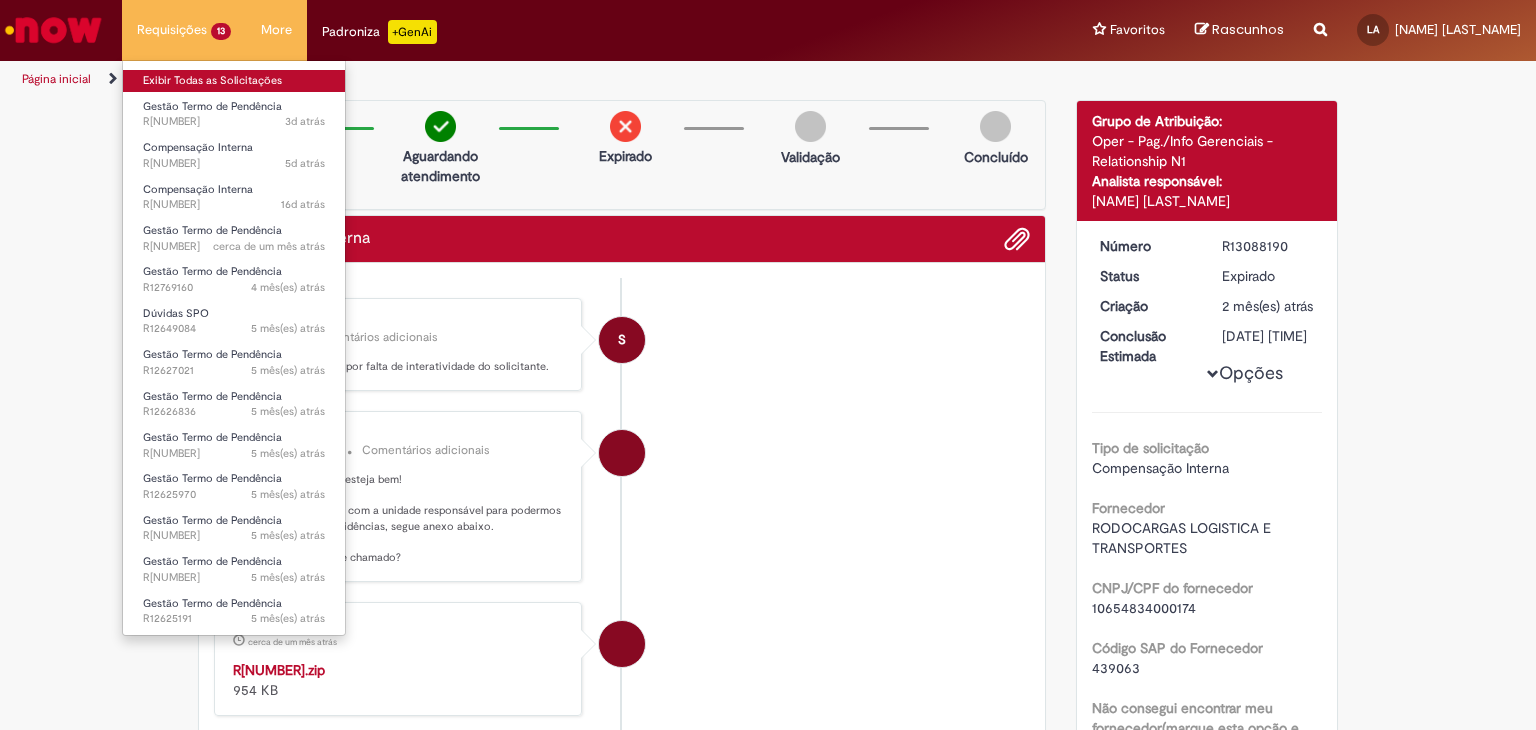 click on "Exibir Todas as Solicitações" at bounding box center (234, 81) 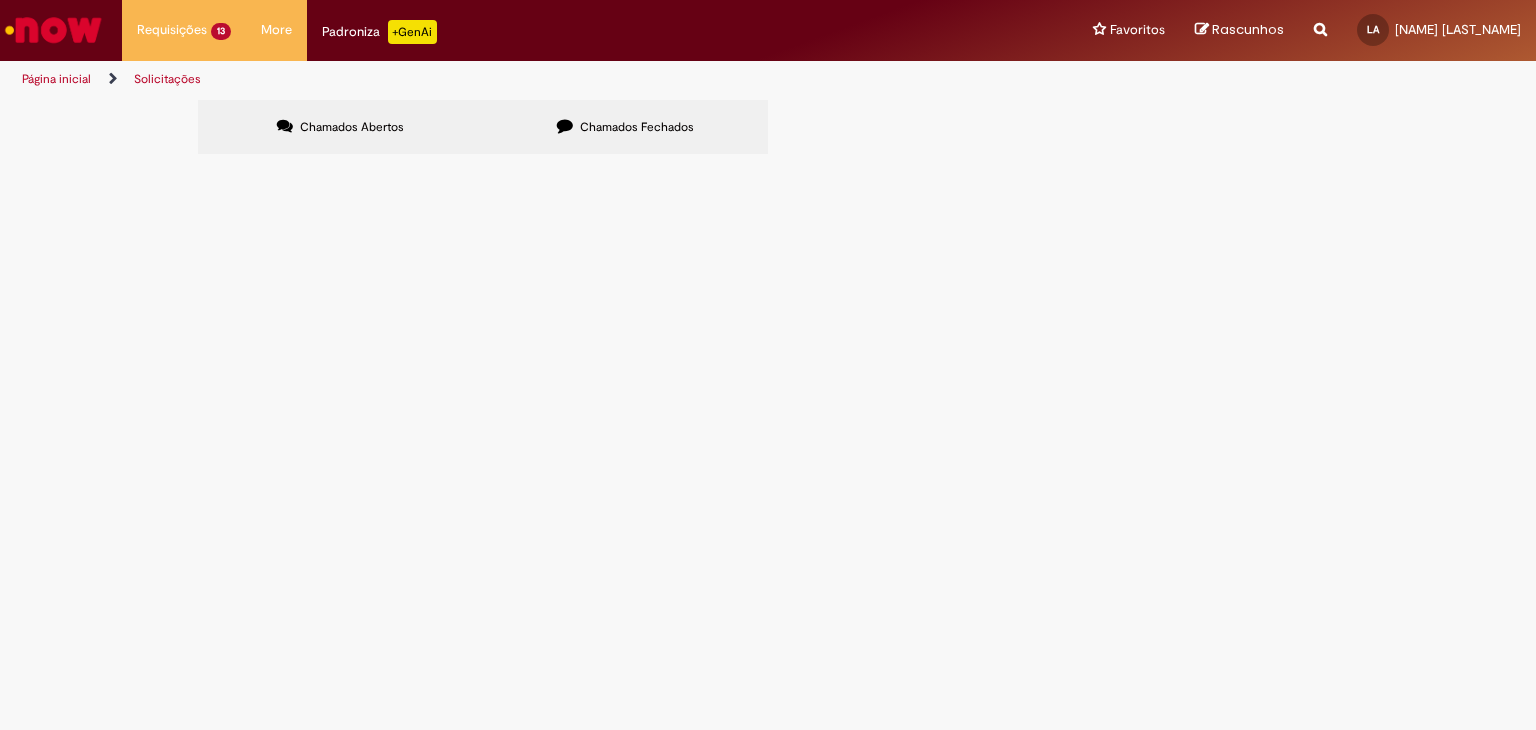 click on "Página inicial" at bounding box center (56, 79) 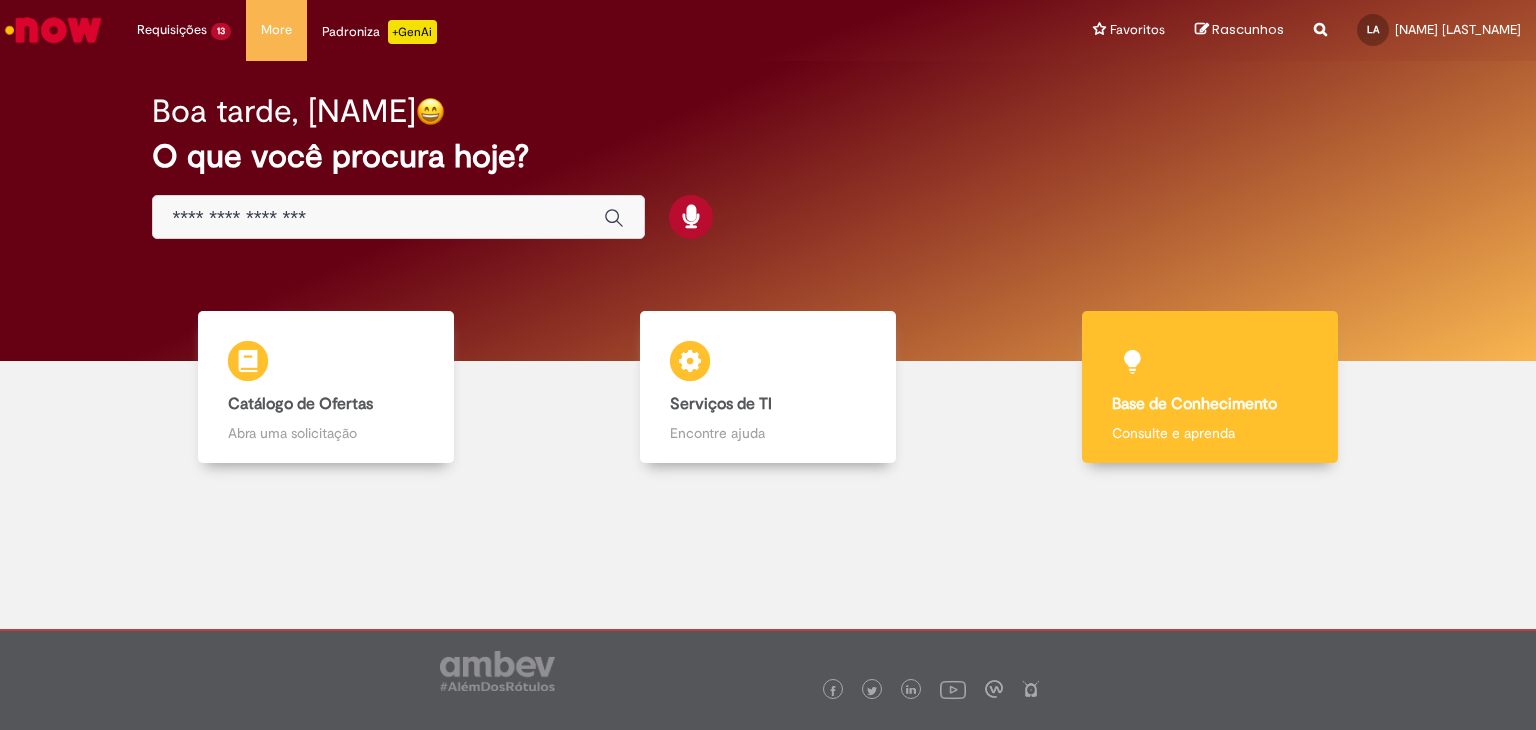 click at bounding box center (1132, 366) 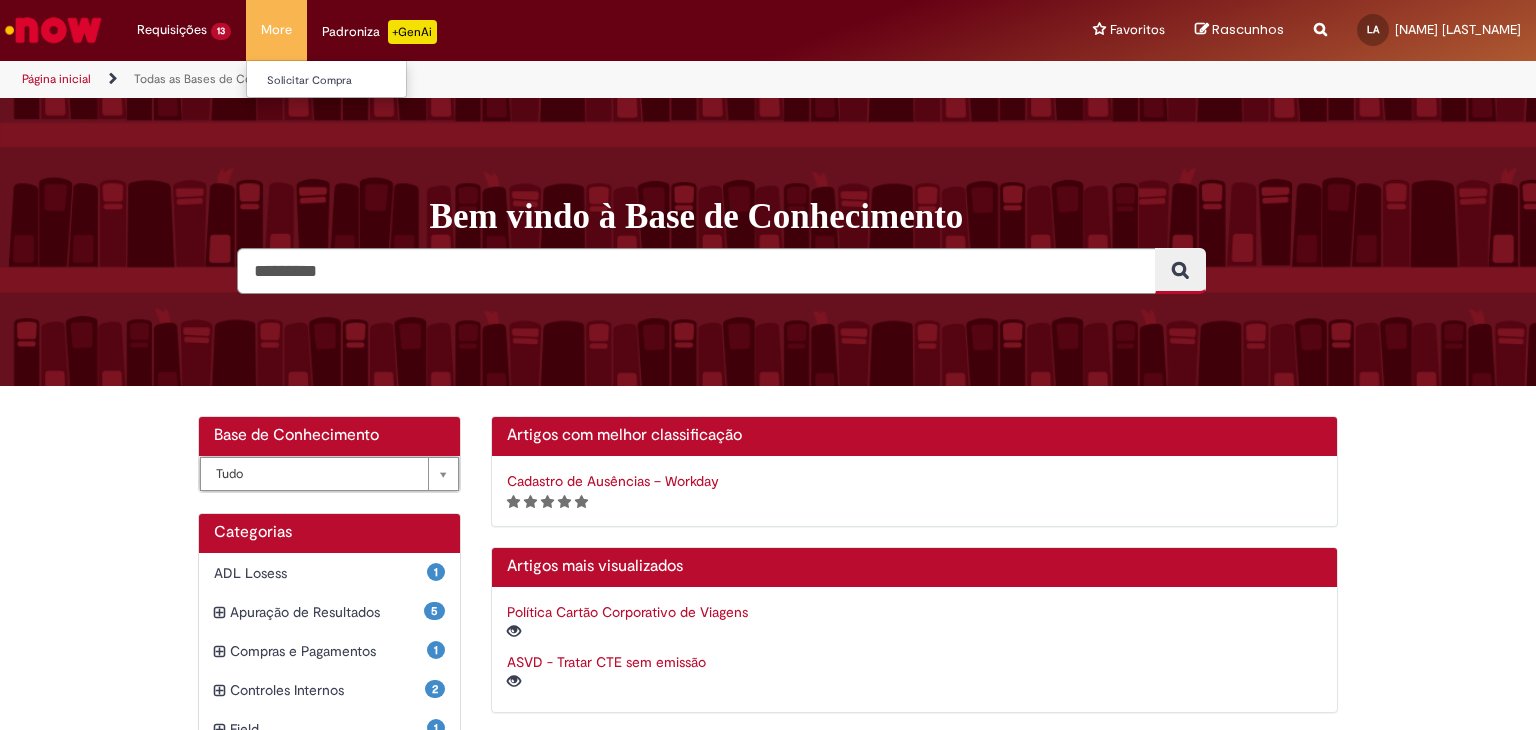 scroll, scrollTop: 0, scrollLeft: 0, axis: both 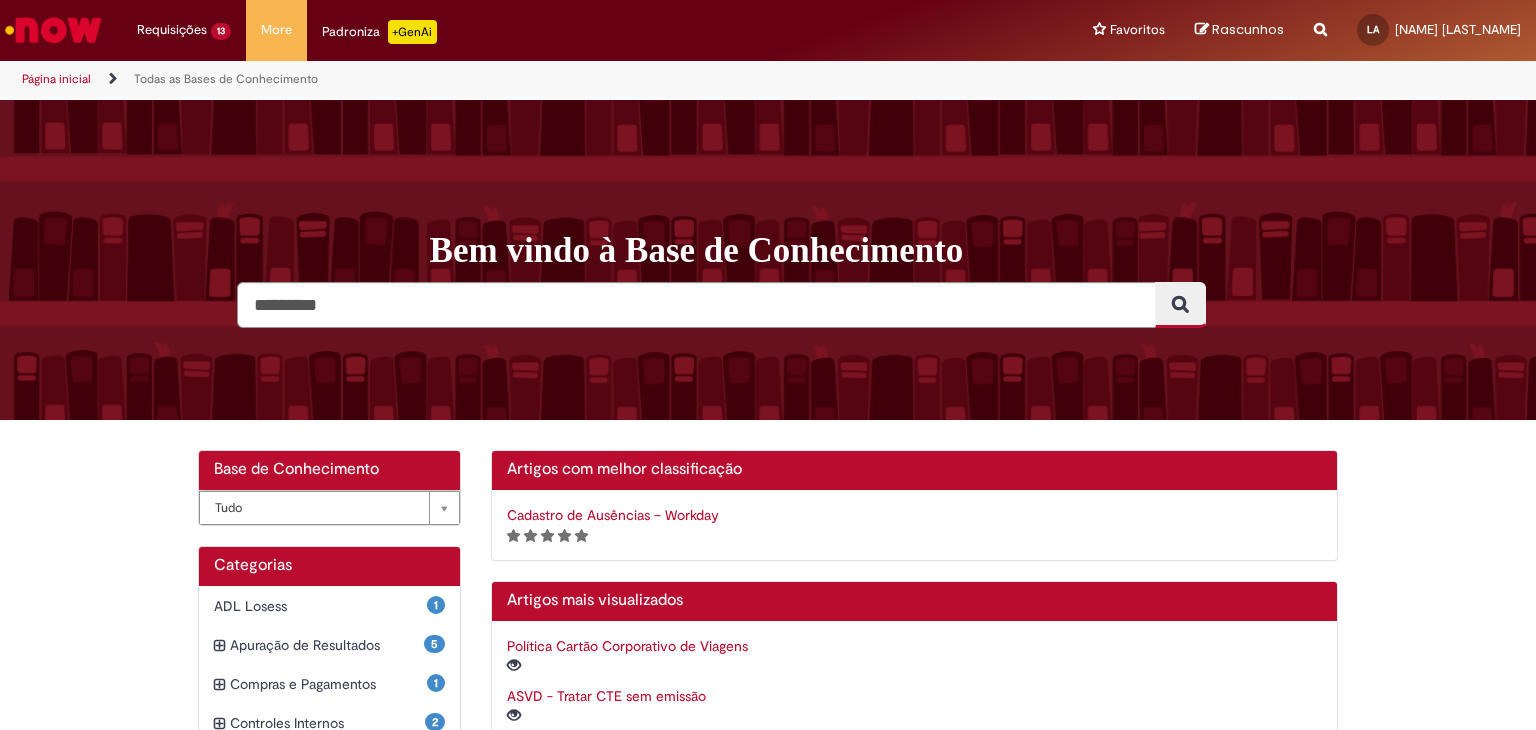 click at bounding box center [53, 30] 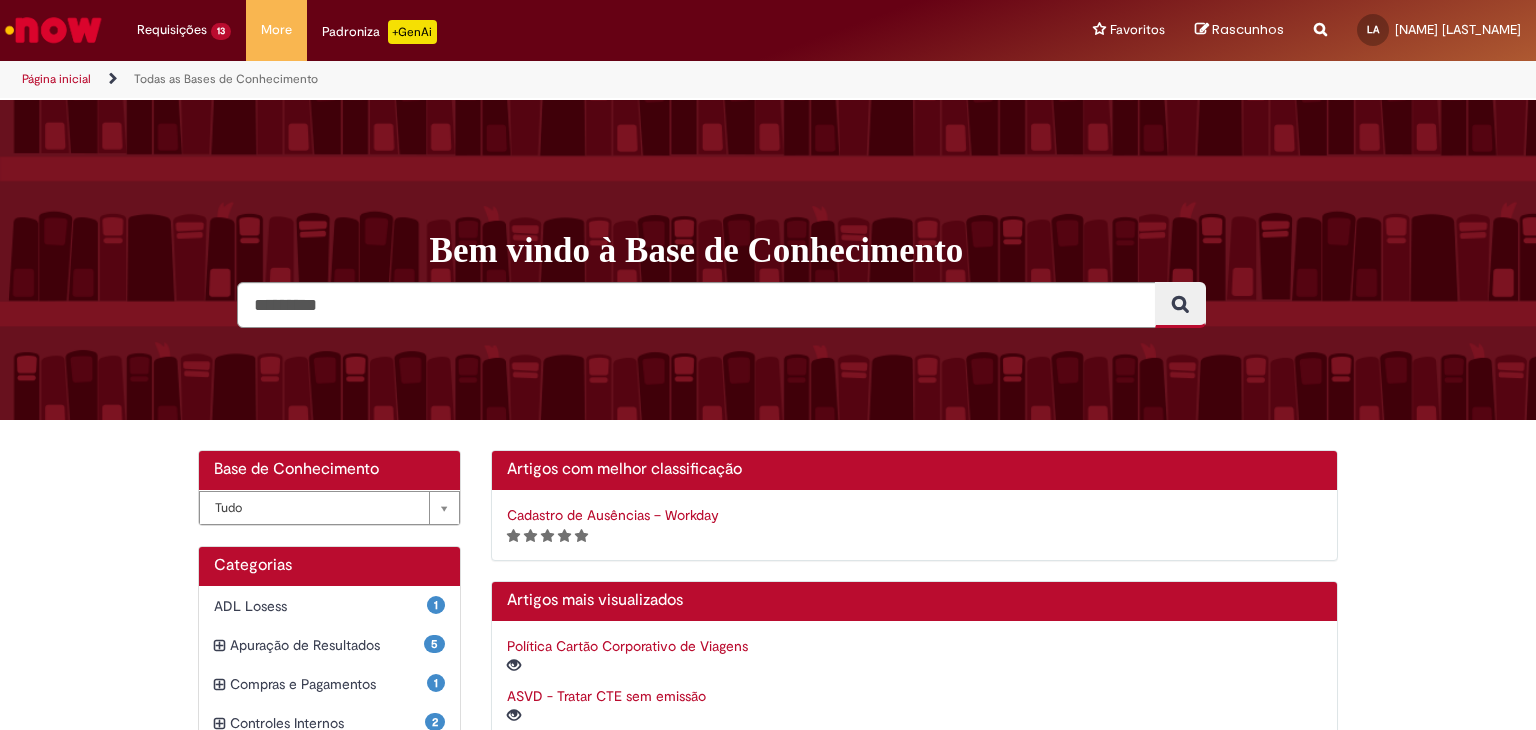 click on "Página inicial" at bounding box center [56, 79] 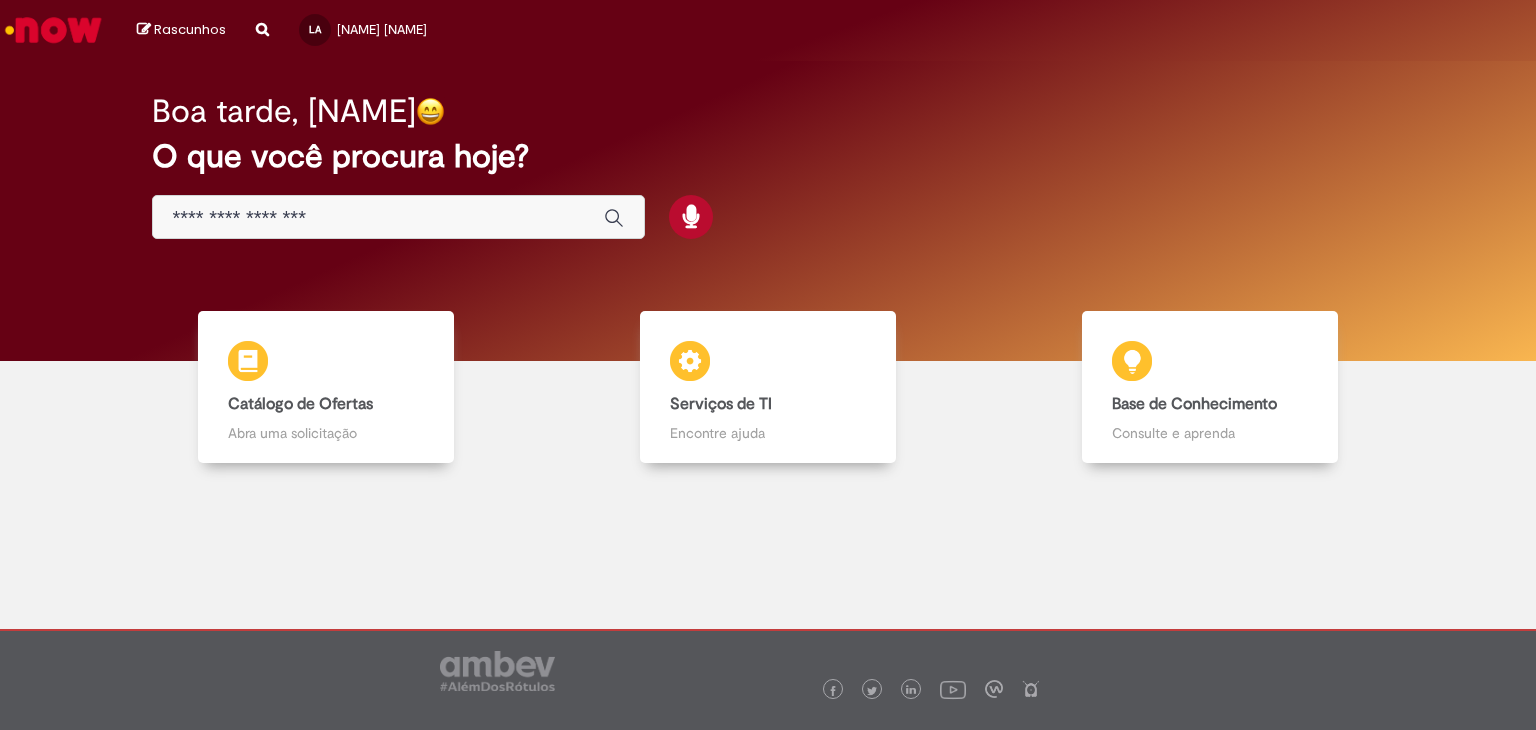 scroll, scrollTop: 0, scrollLeft: 0, axis: both 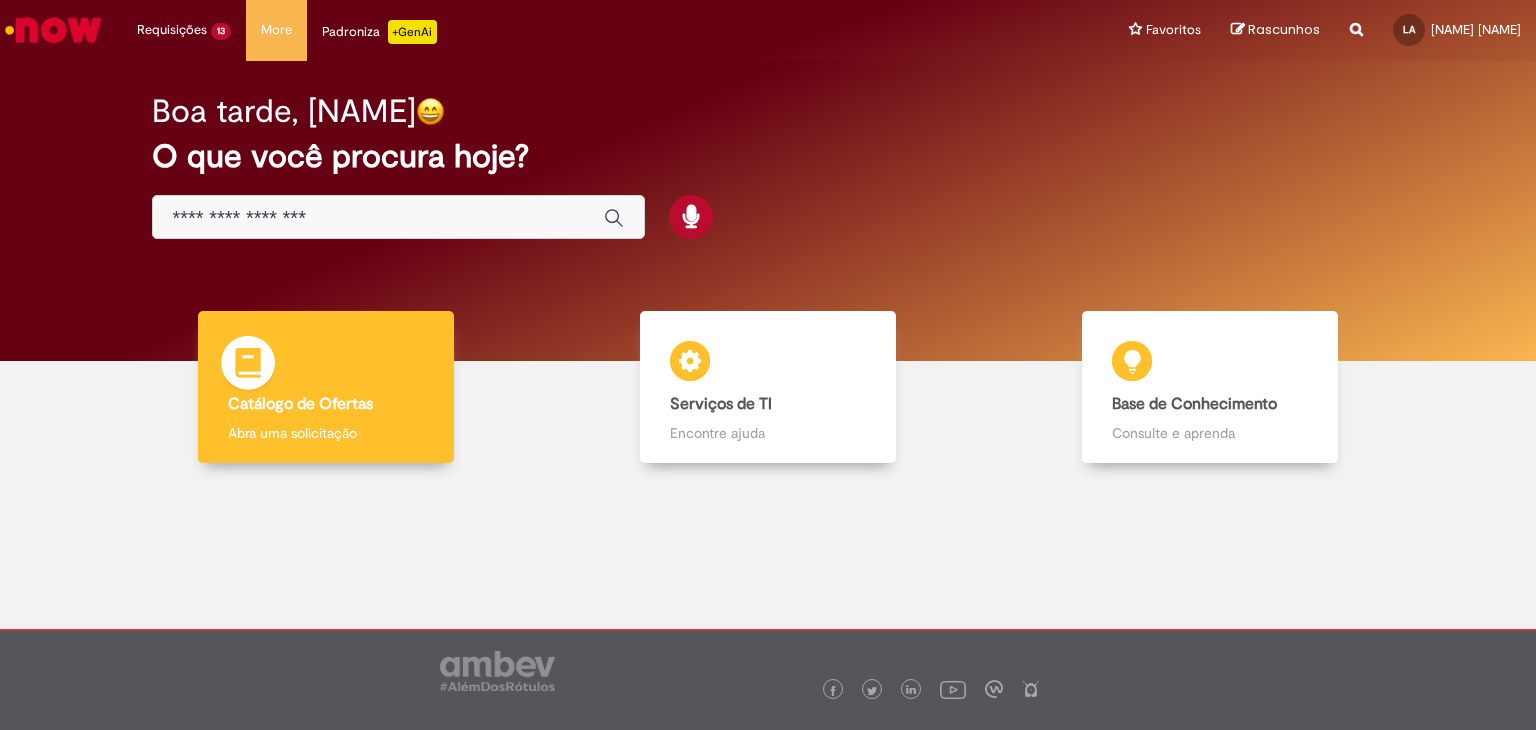 click on "Catálogo de Ofertas
Catálogo de Ofertas
Abra uma solicitação" at bounding box center [326, 387] 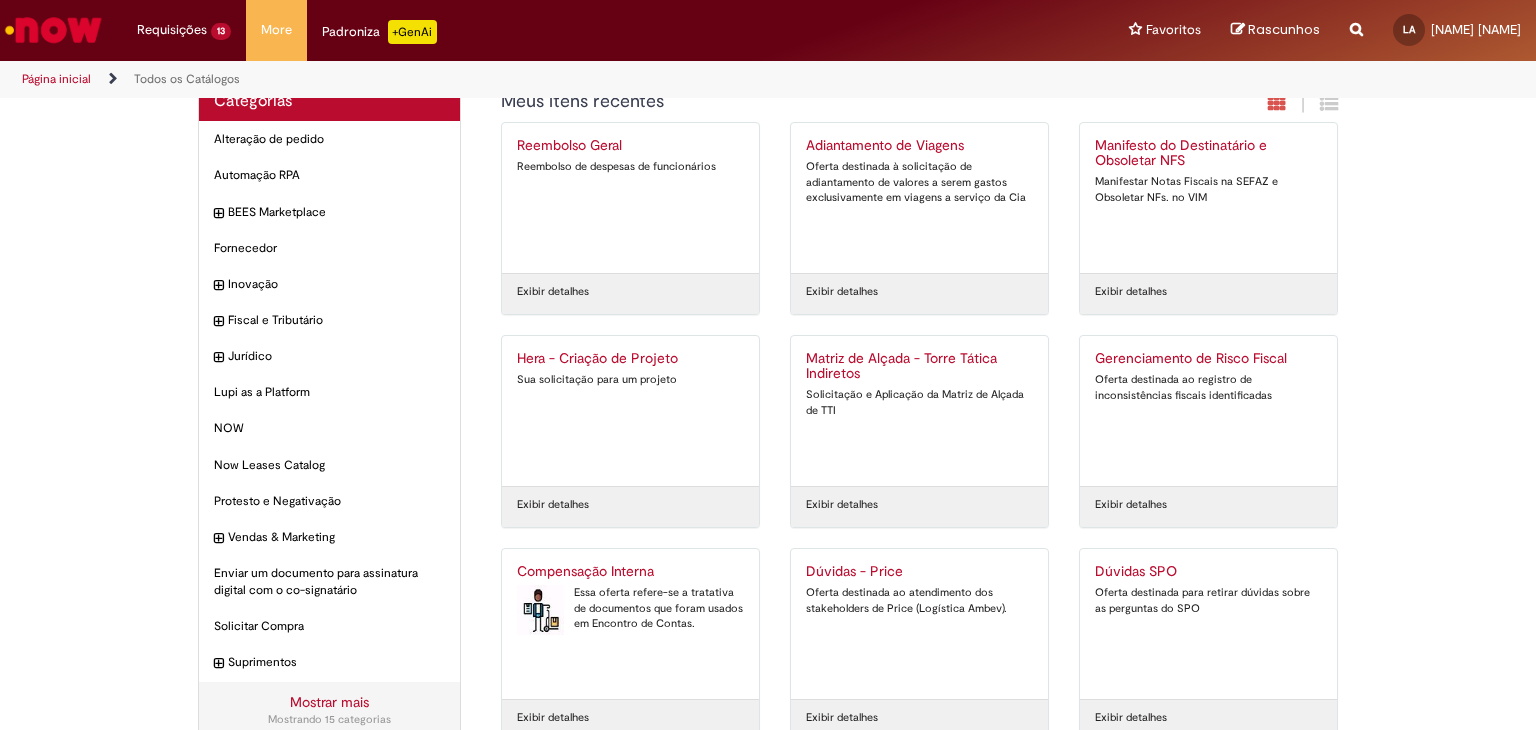 scroll, scrollTop: 66, scrollLeft: 0, axis: vertical 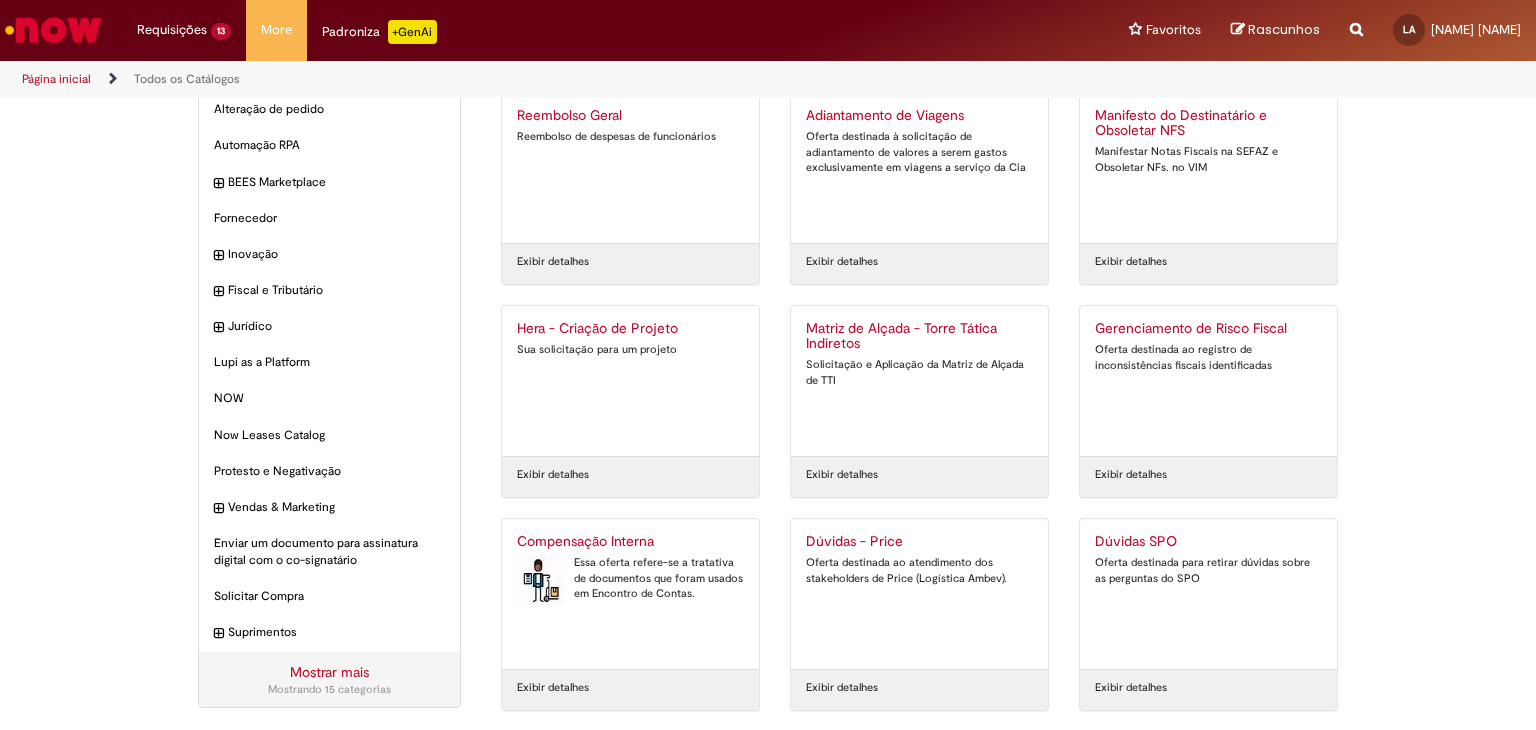 click on "Essa oferta refere-se a tratativa de documentos que foram usados em Encontro de Contas." at bounding box center (630, 578) 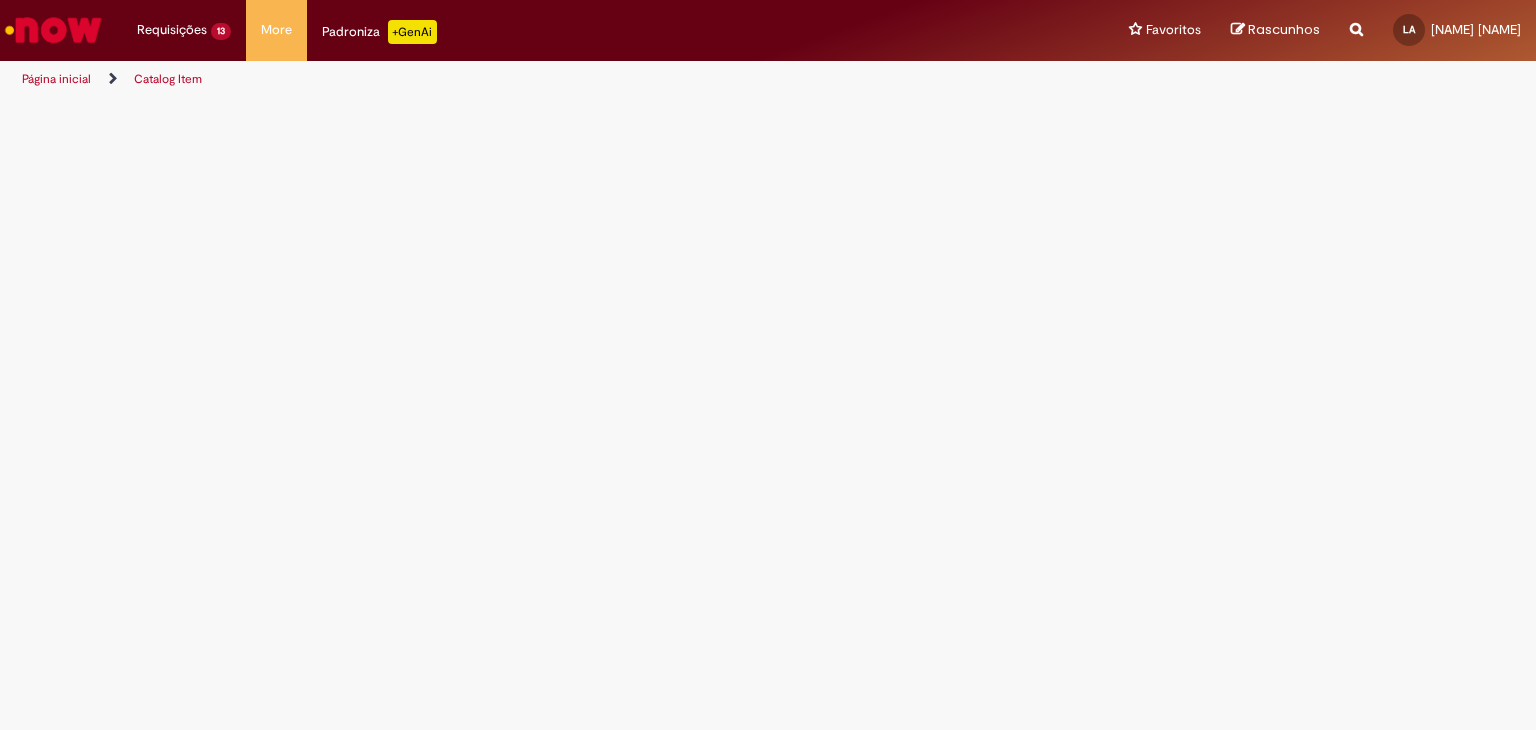 scroll, scrollTop: 0, scrollLeft: 0, axis: both 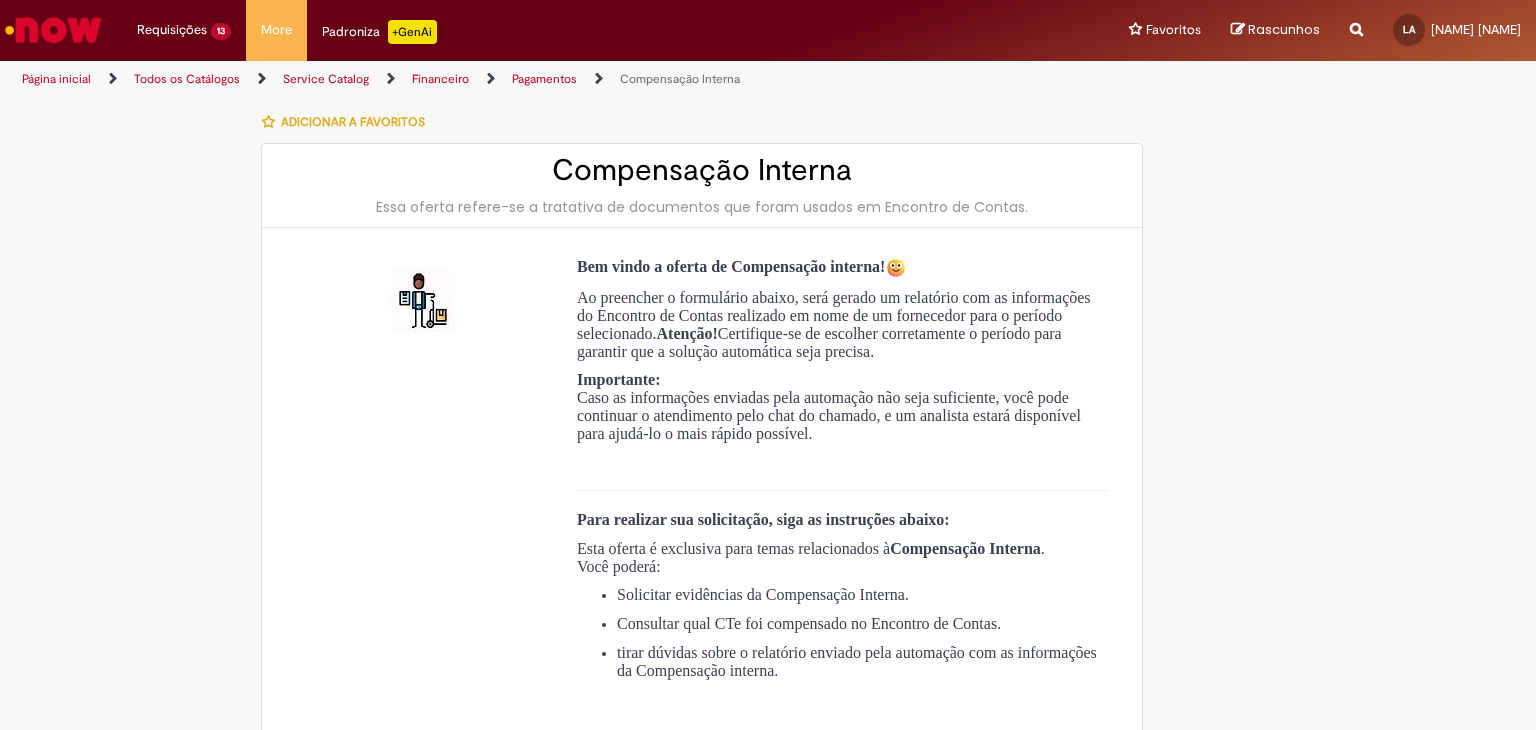 type on "**********" 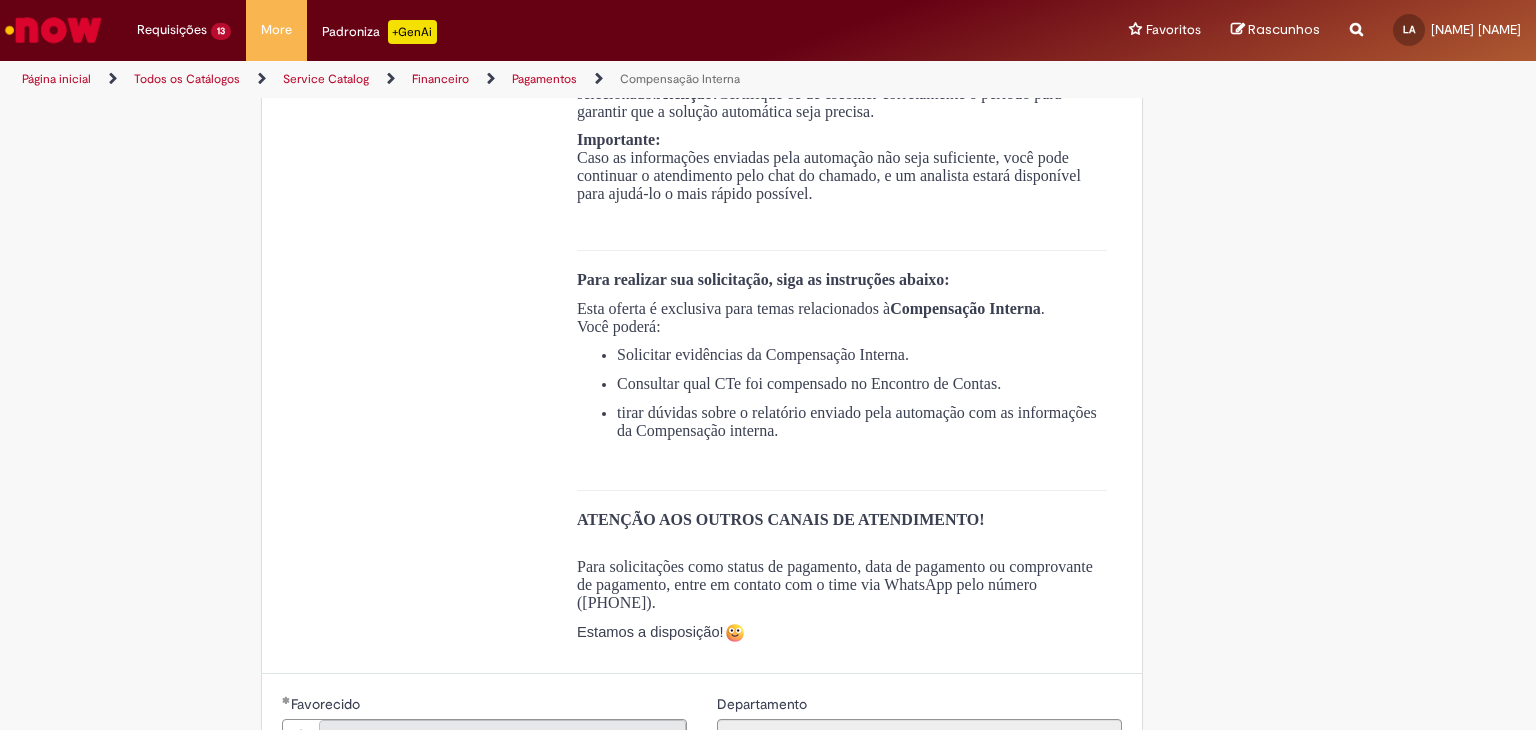type on "**********" 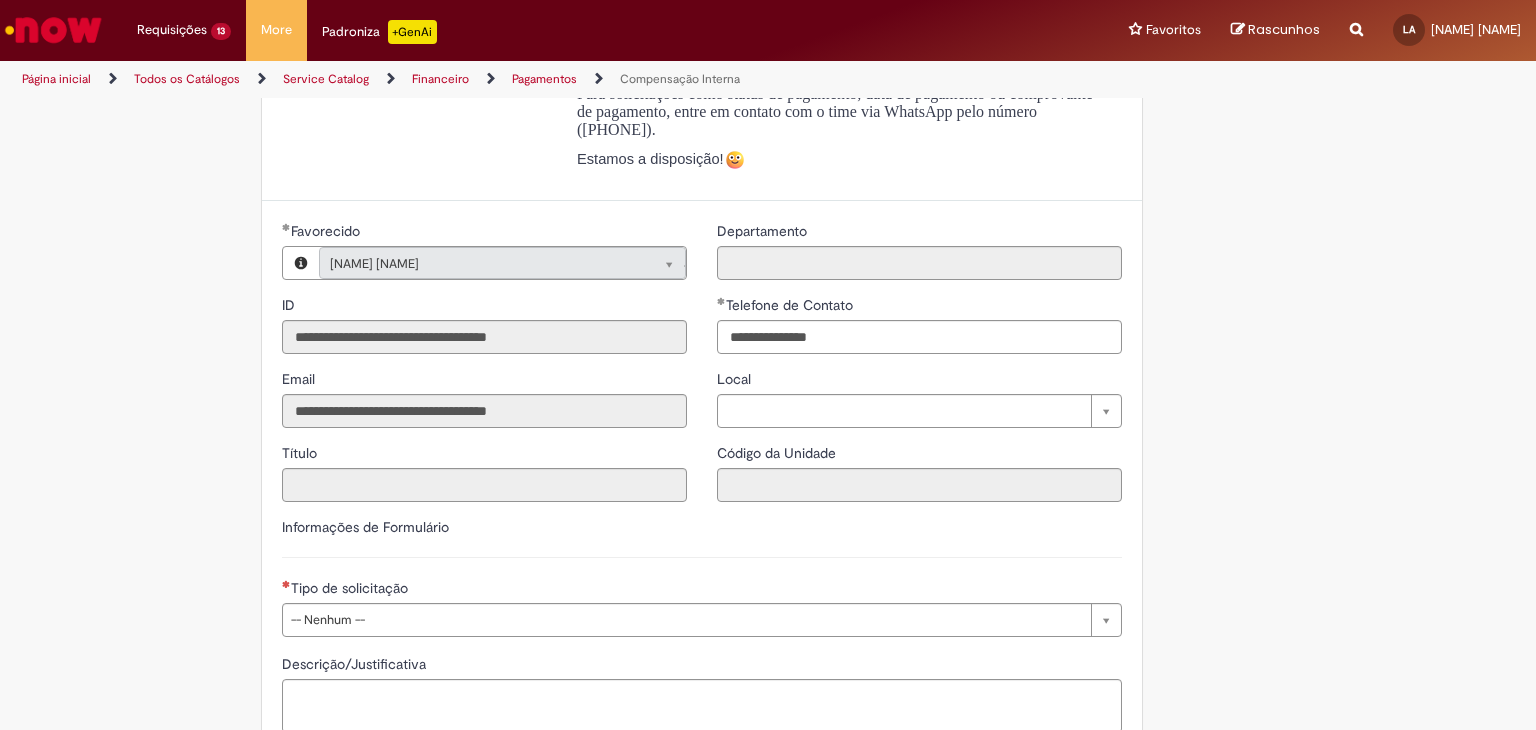 scroll, scrollTop: 800, scrollLeft: 0, axis: vertical 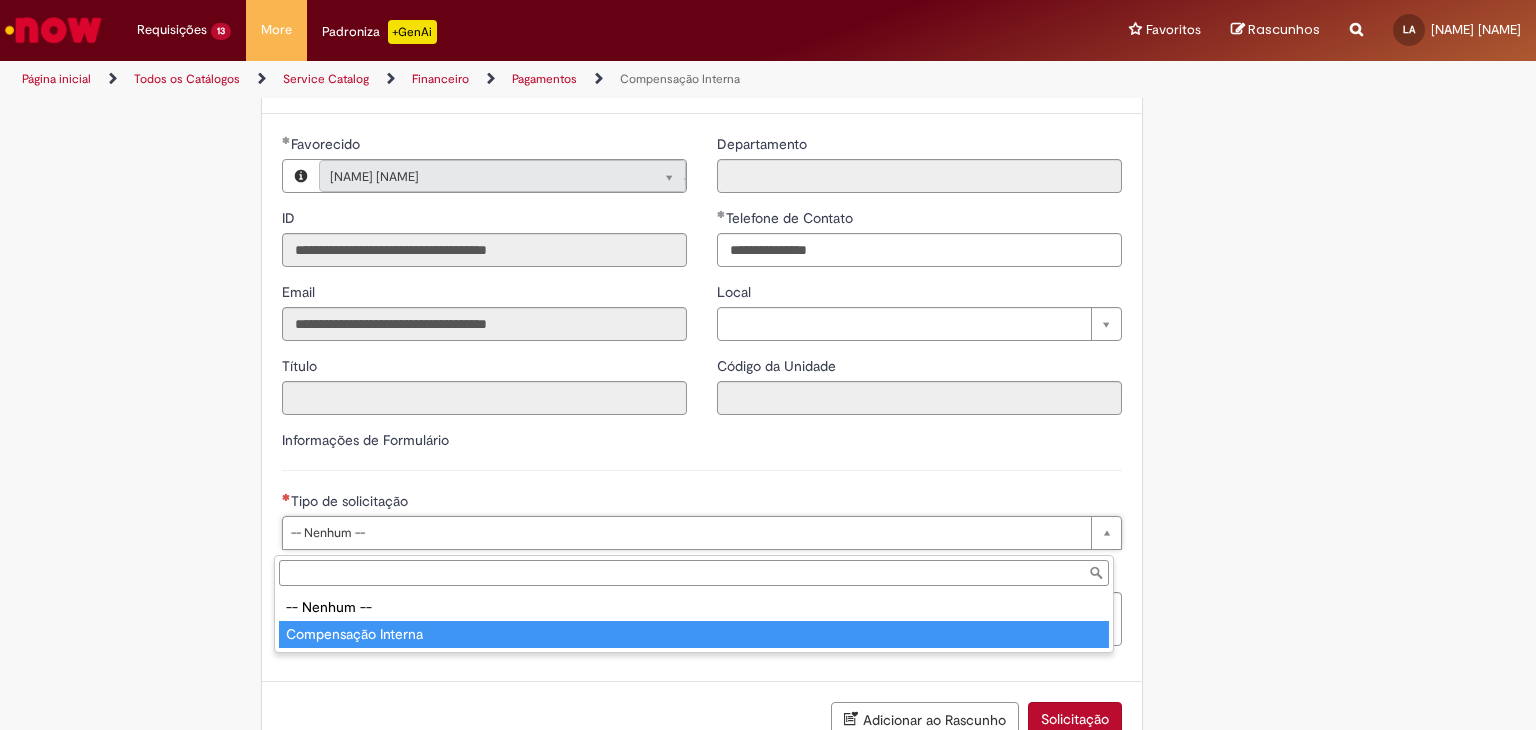 type on "**********" 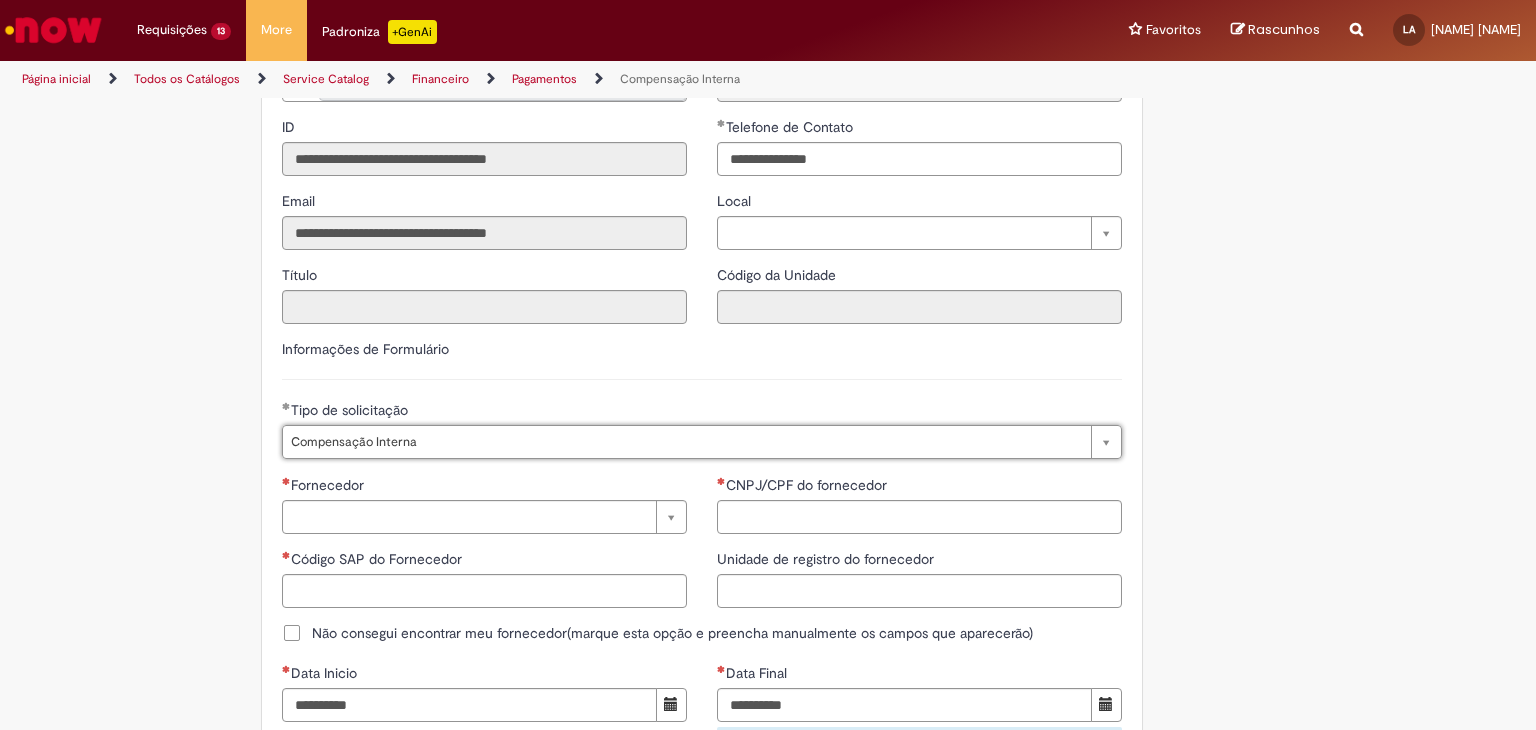 scroll, scrollTop: 1000, scrollLeft: 0, axis: vertical 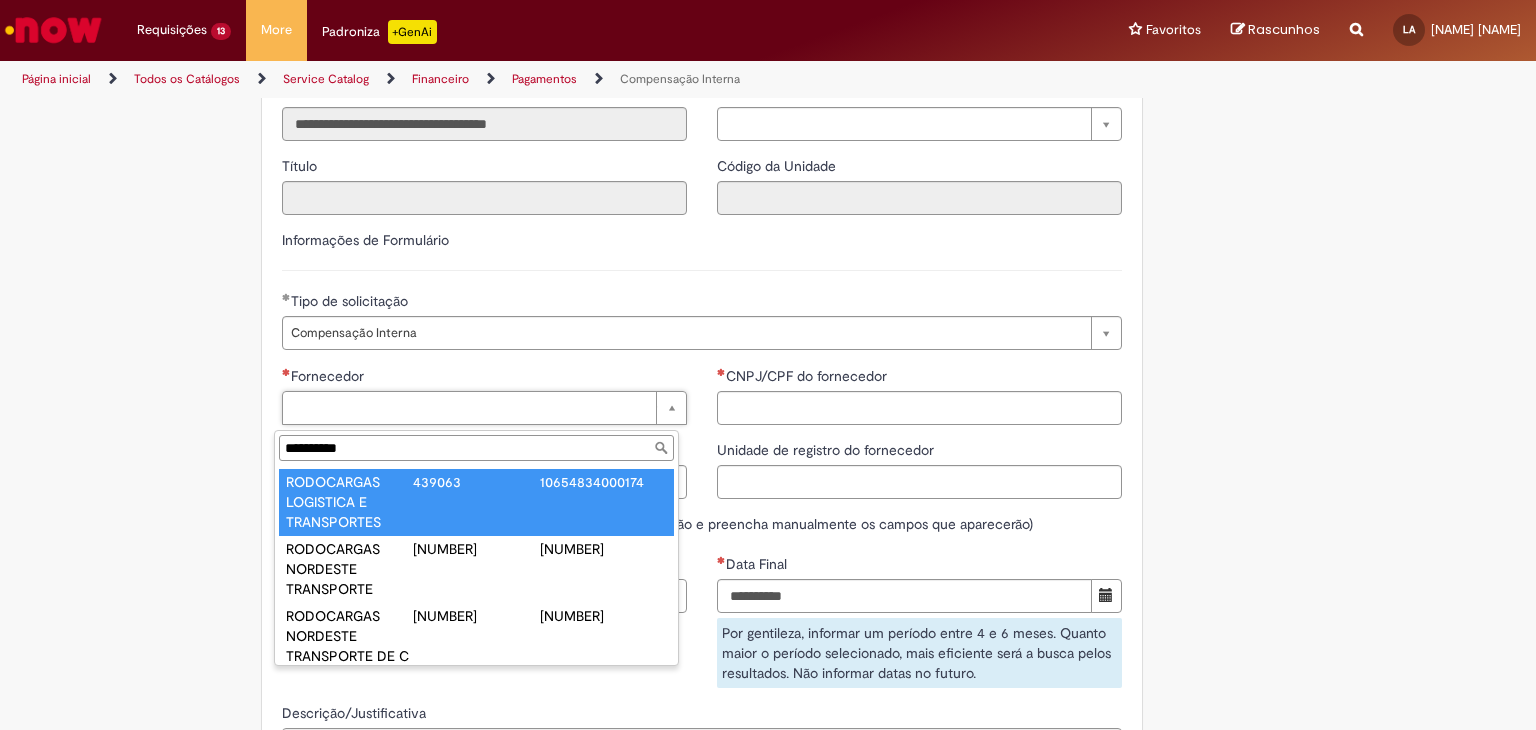 type on "**********" 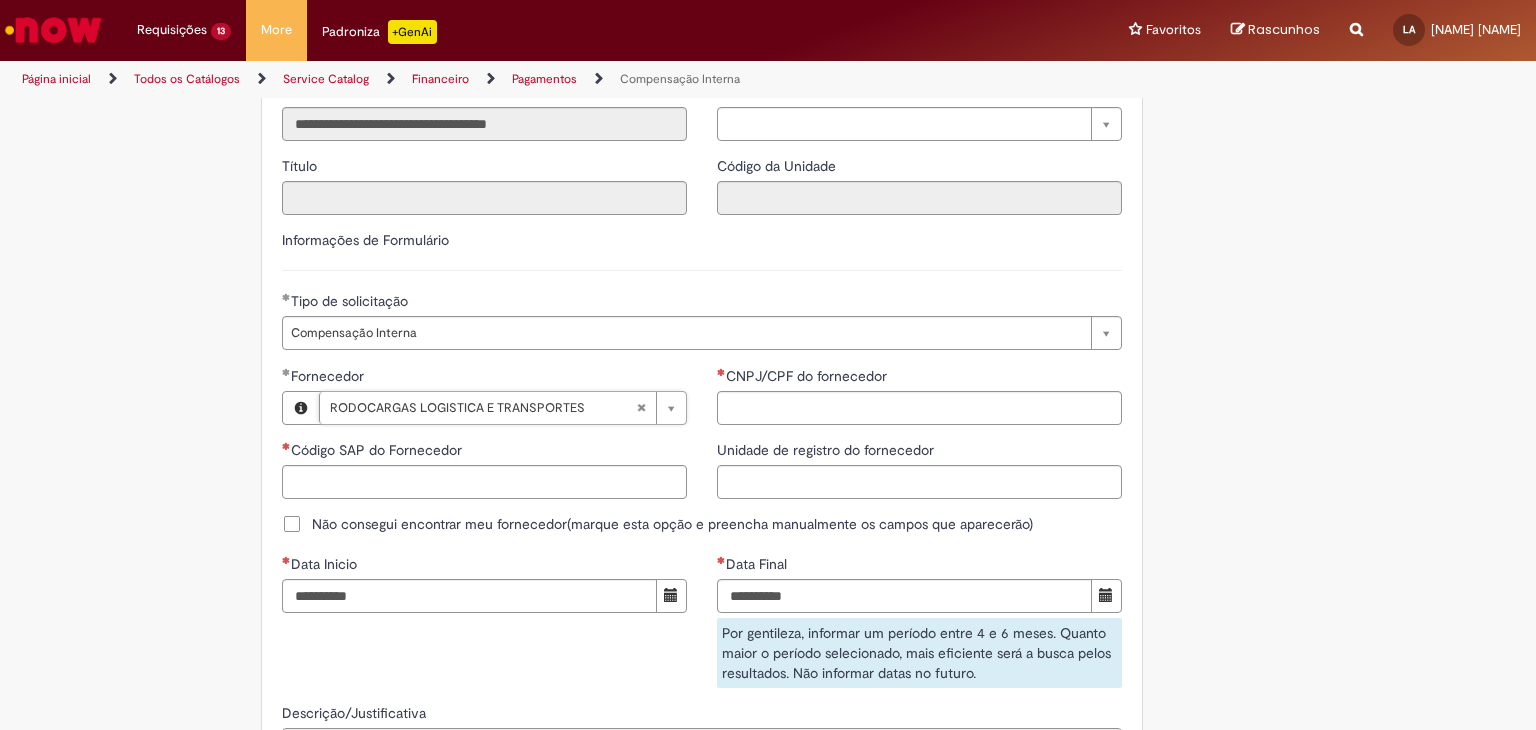 type on "******" 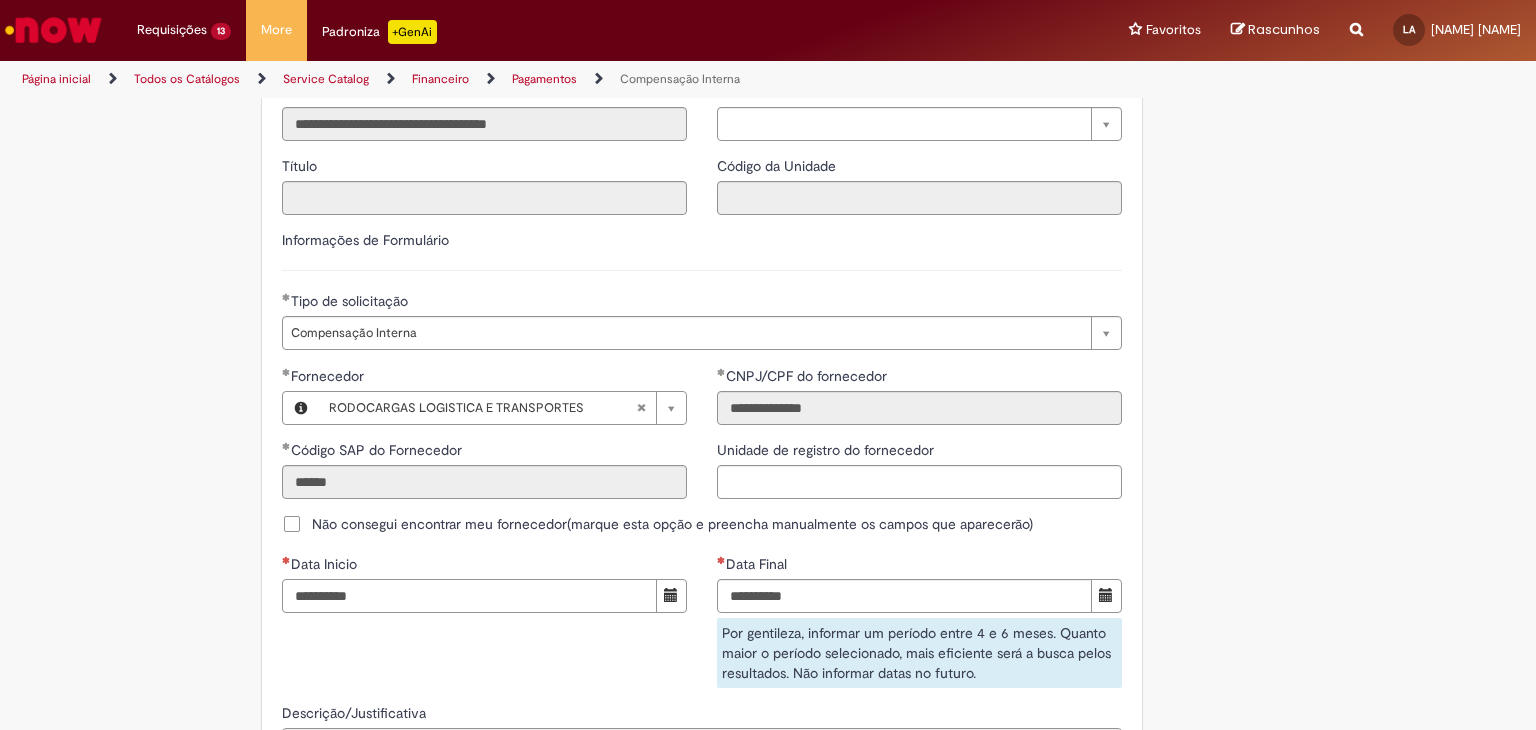 click on "Data Inicio" at bounding box center (469, 596) 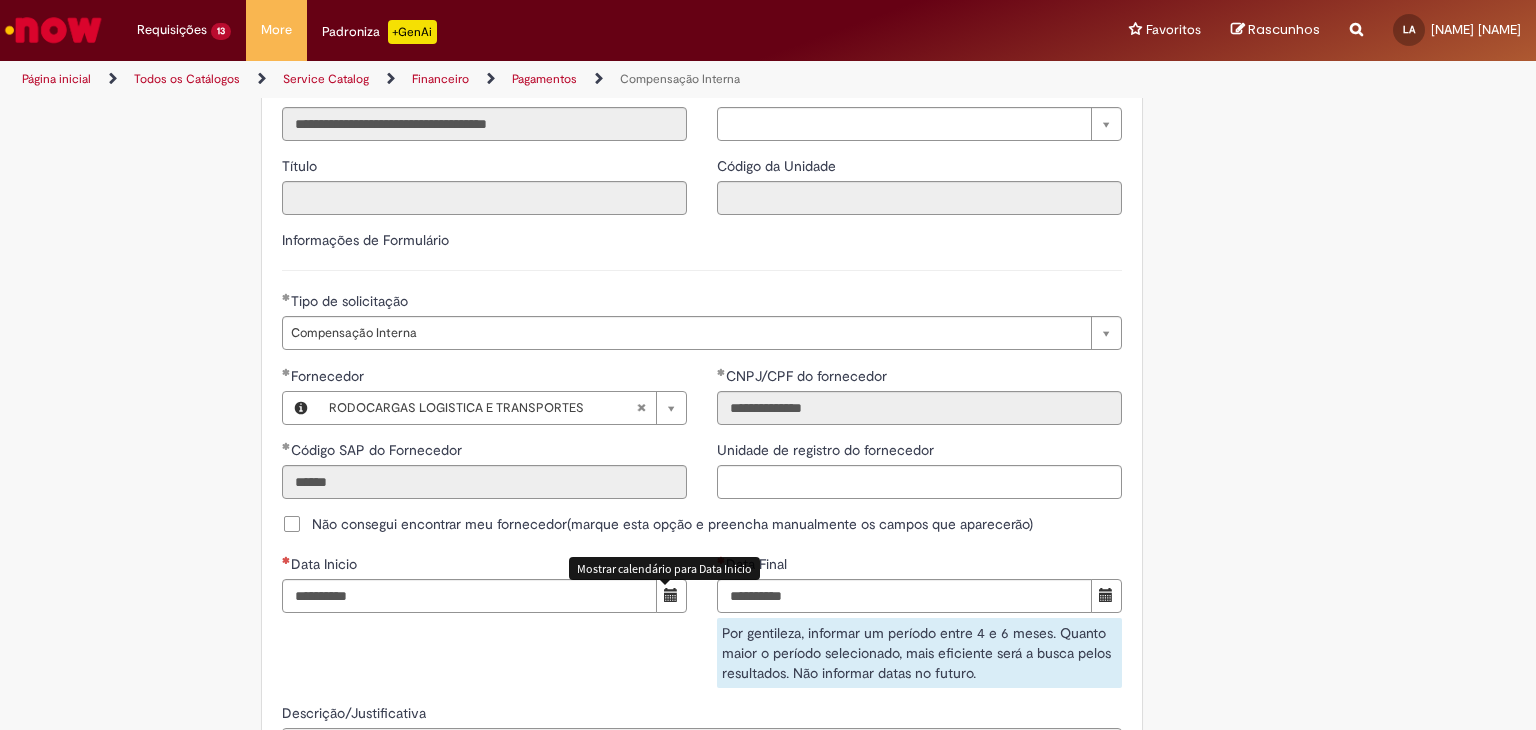 click at bounding box center [671, 596] 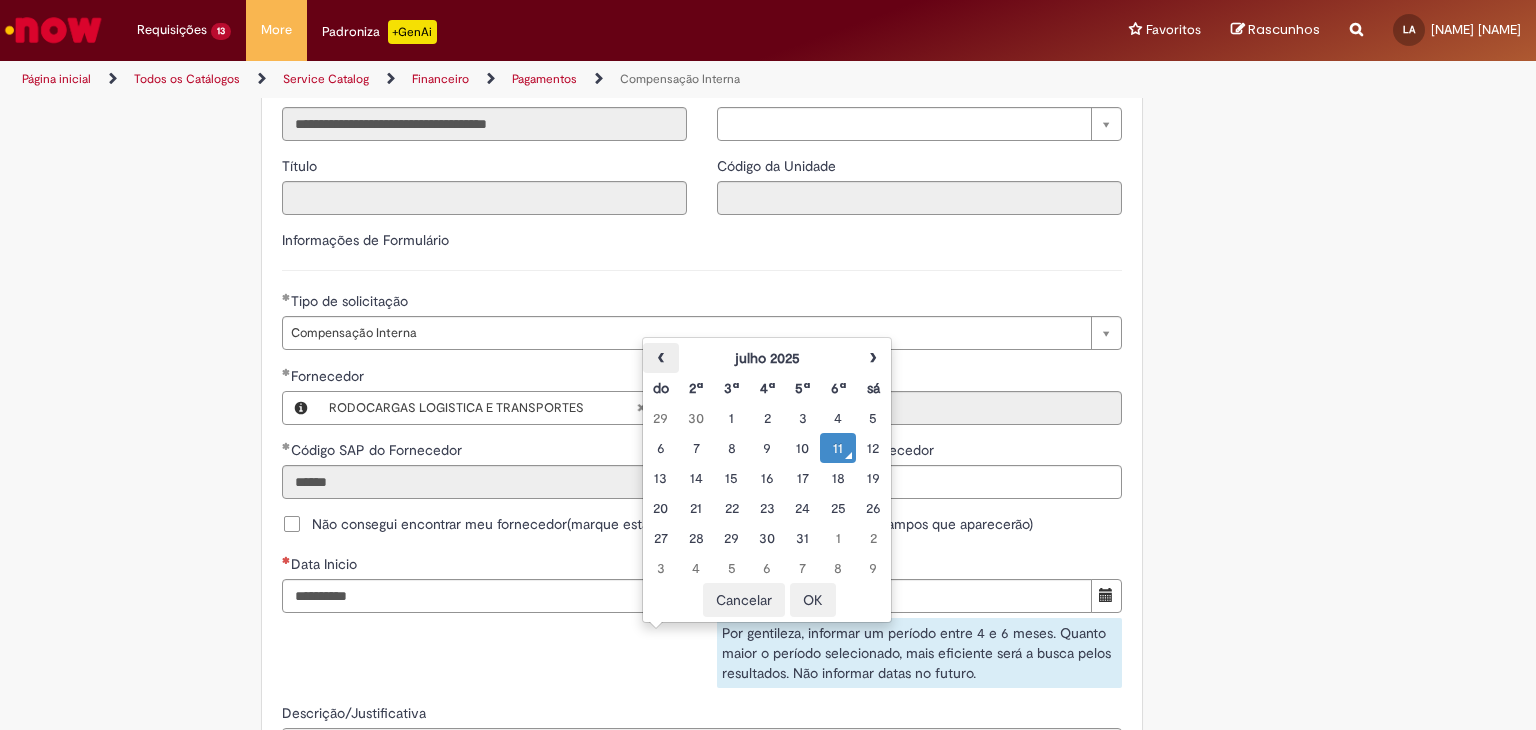 click on "‹" at bounding box center [660, 358] 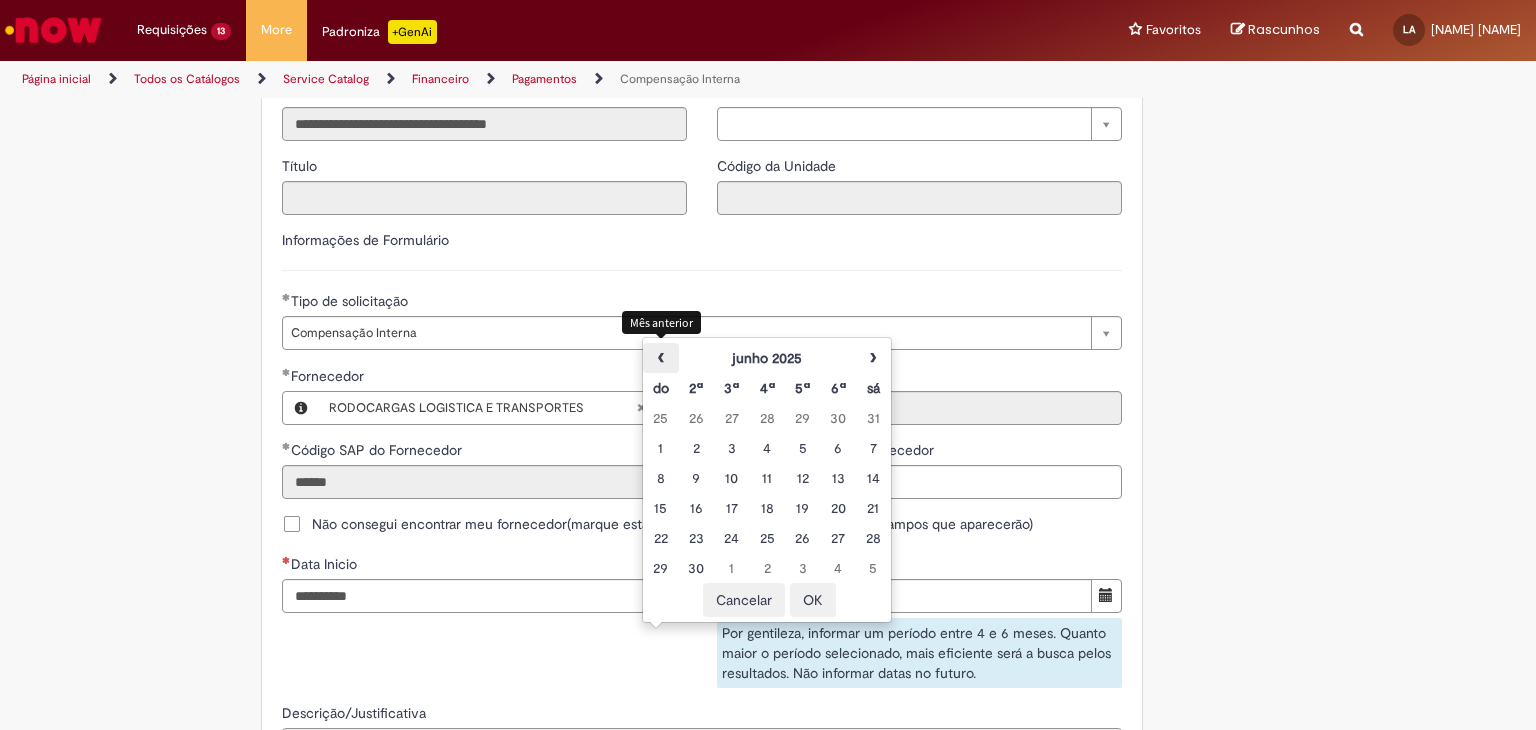 click on "‹" at bounding box center (660, 358) 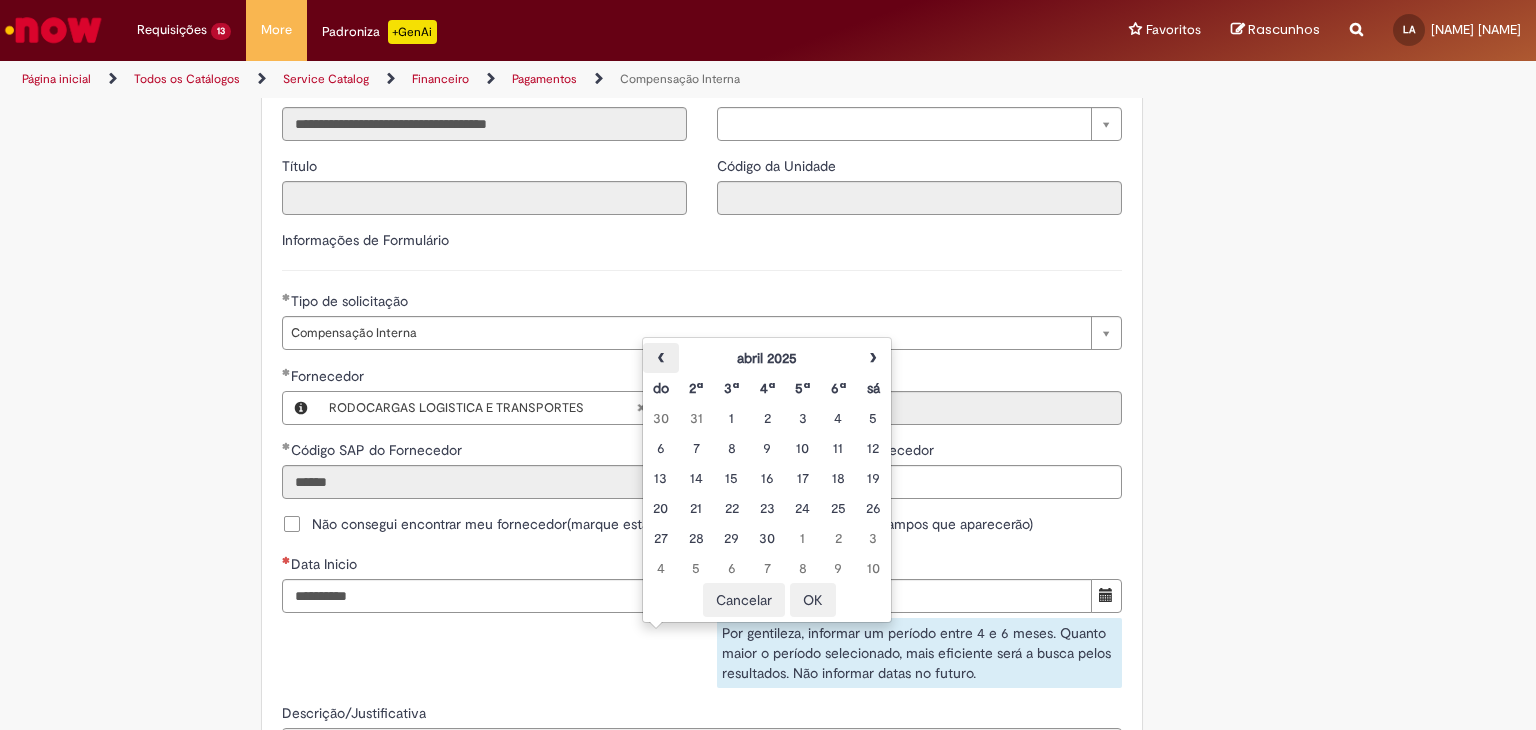 click on "‹" at bounding box center [660, 358] 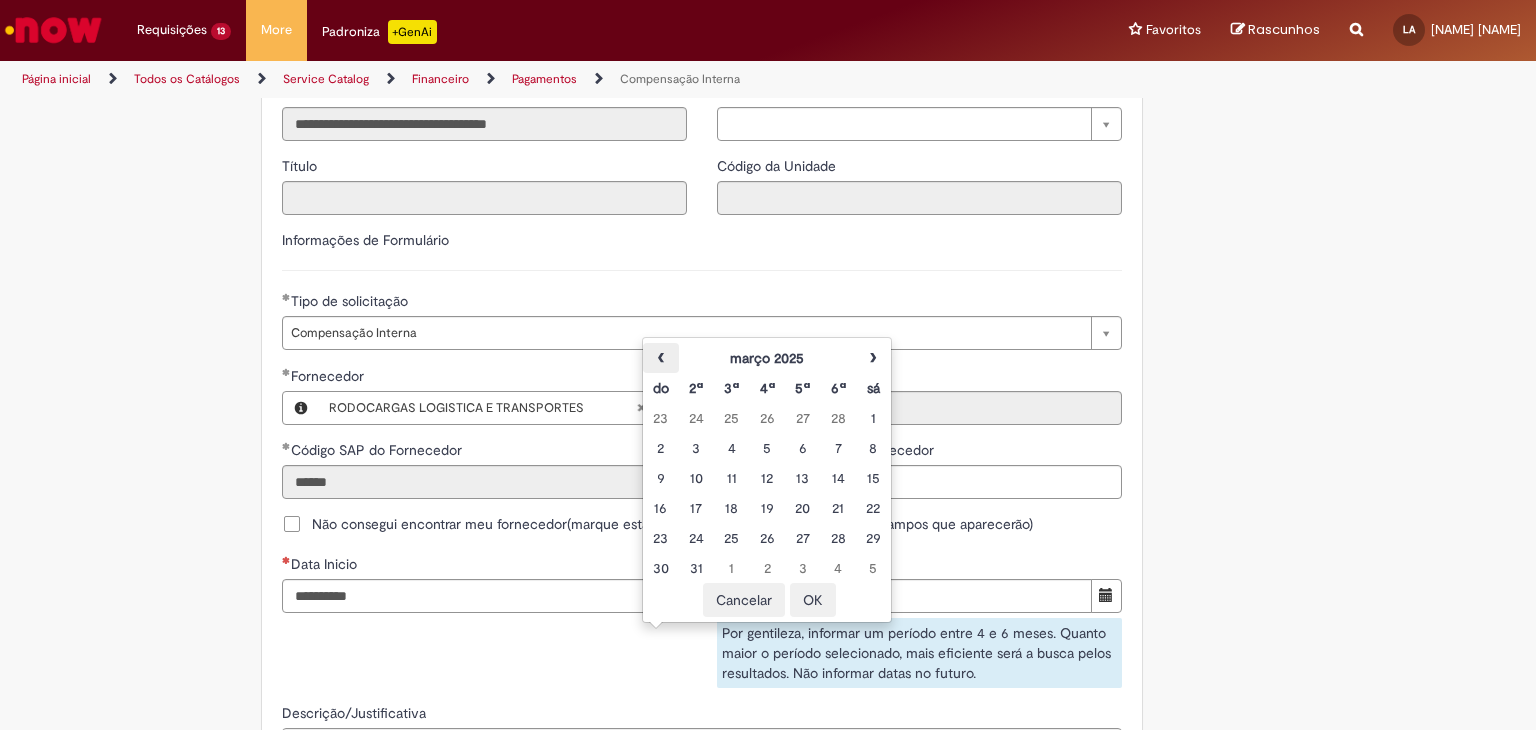 click on "‹" at bounding box center [660, 358] 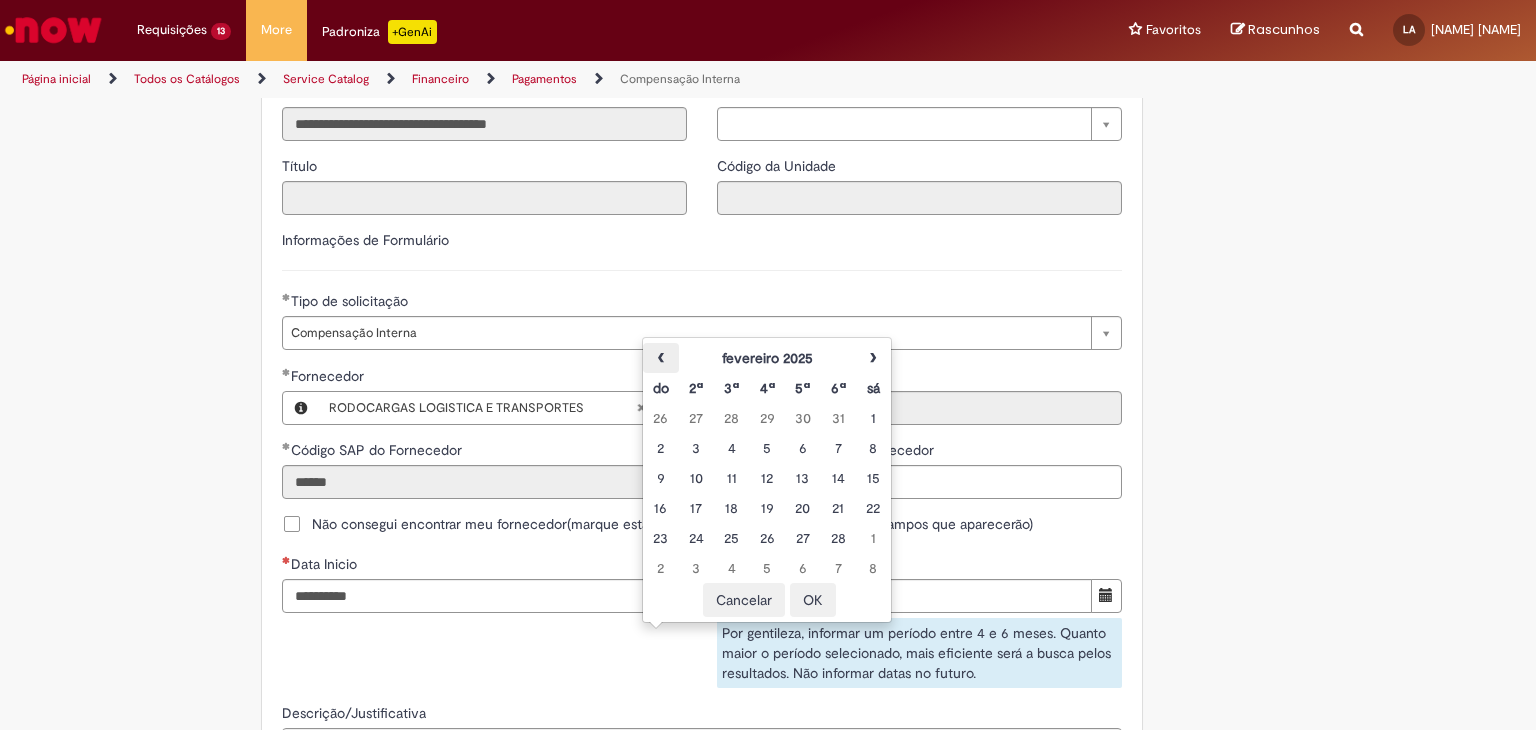 click on "‹" at bounding box center [660, 358] 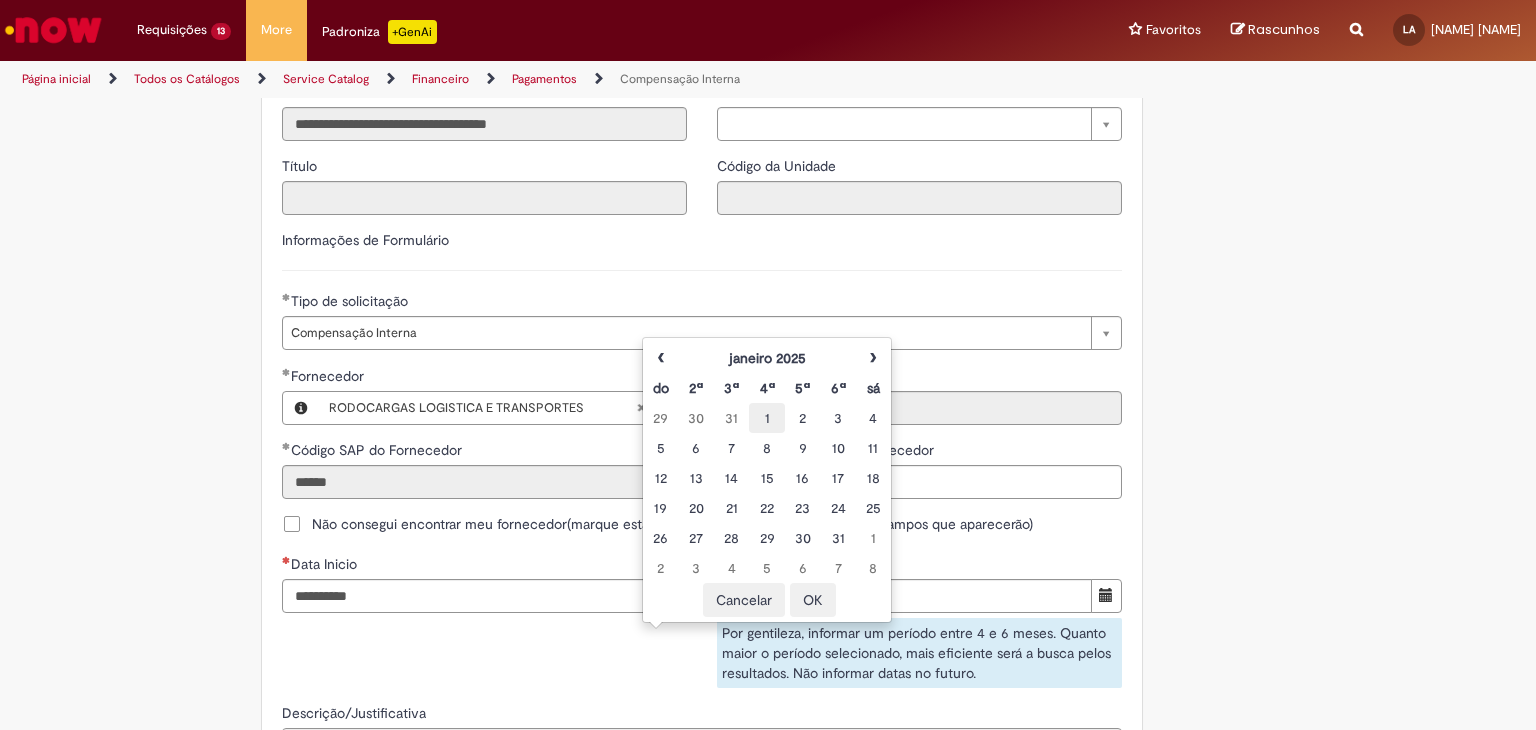 click on "1" at bounding box center (766, 418) 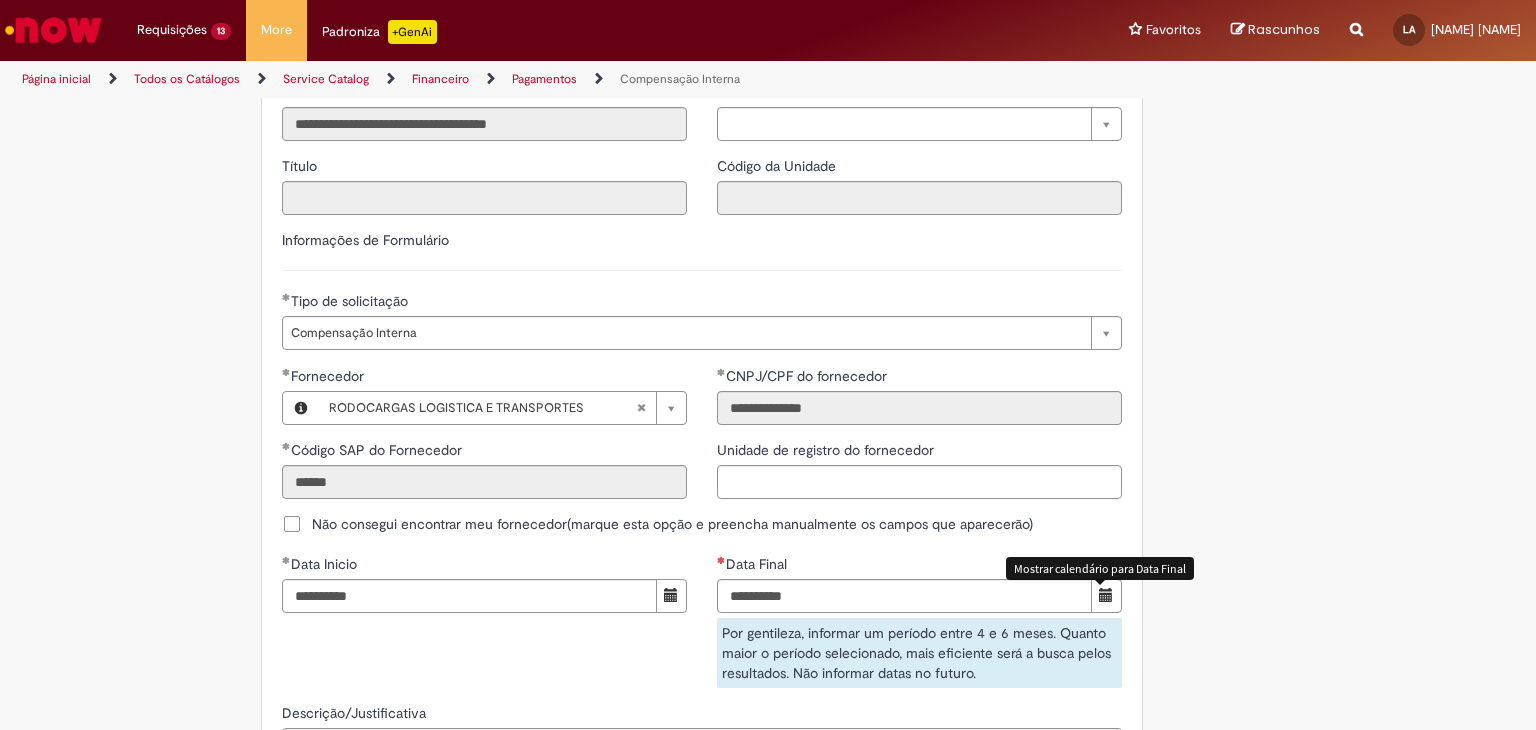 click at bounding box center (1106, 595) 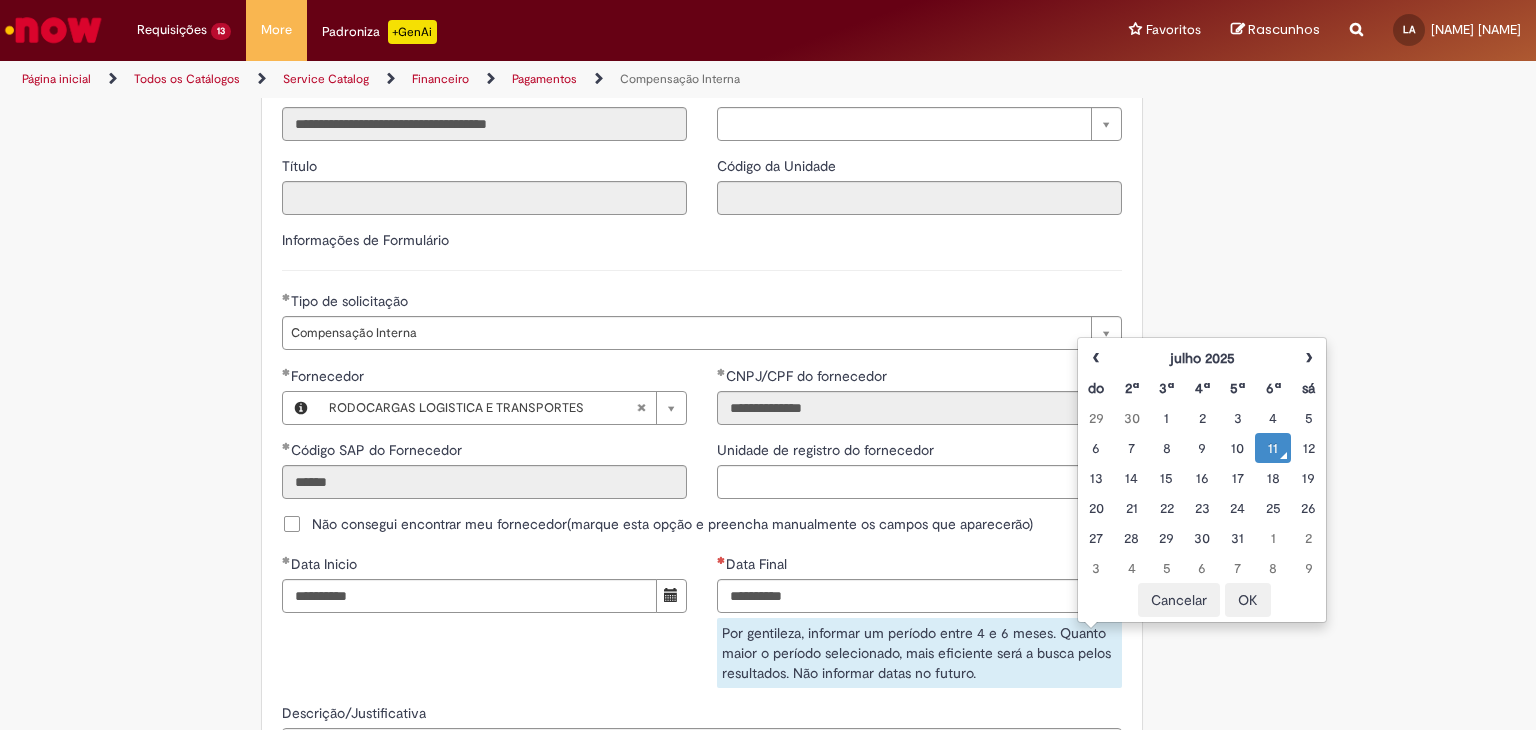 click on "11" at bounding box center [1272, 448] 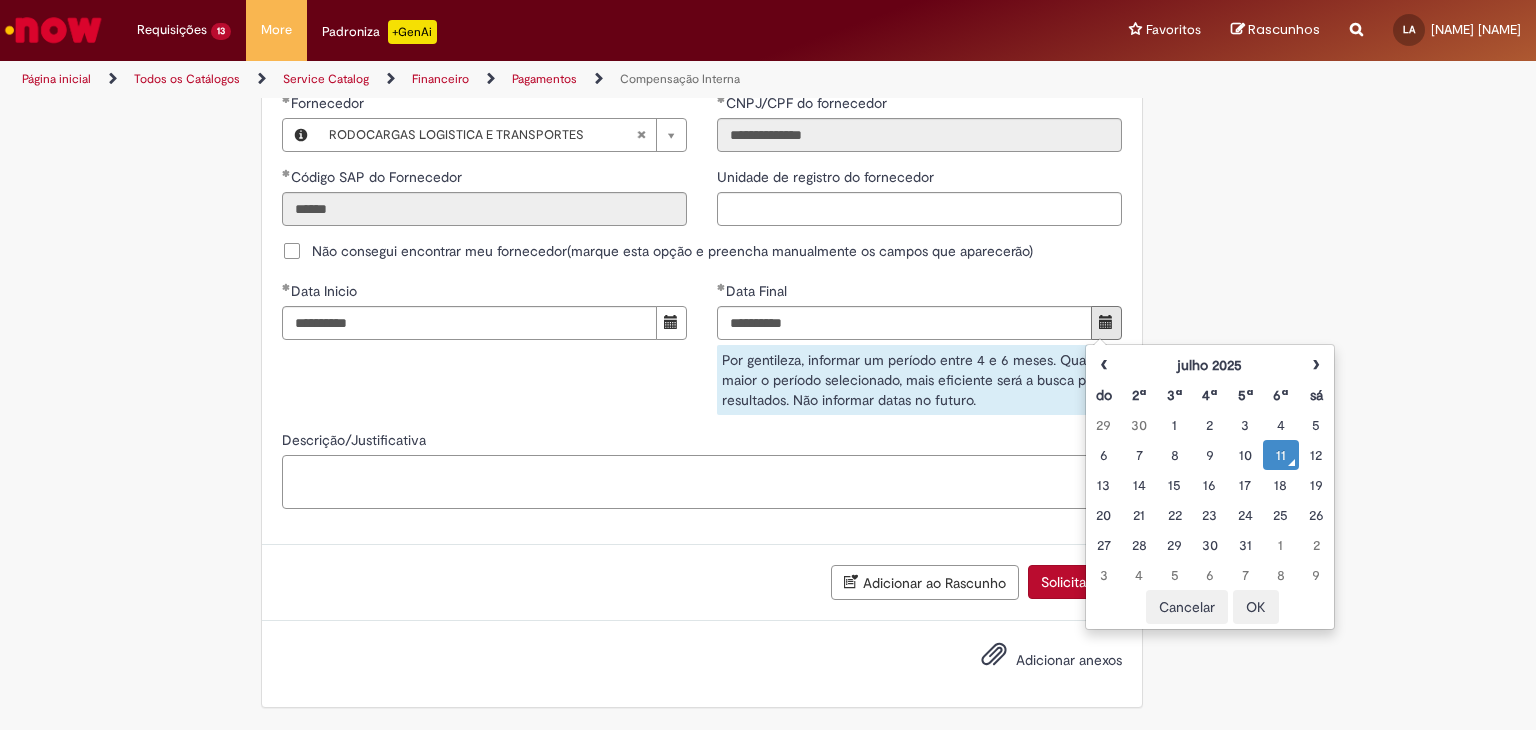 click on "Descrição/Justificativa" at bounding box center (702, 482) 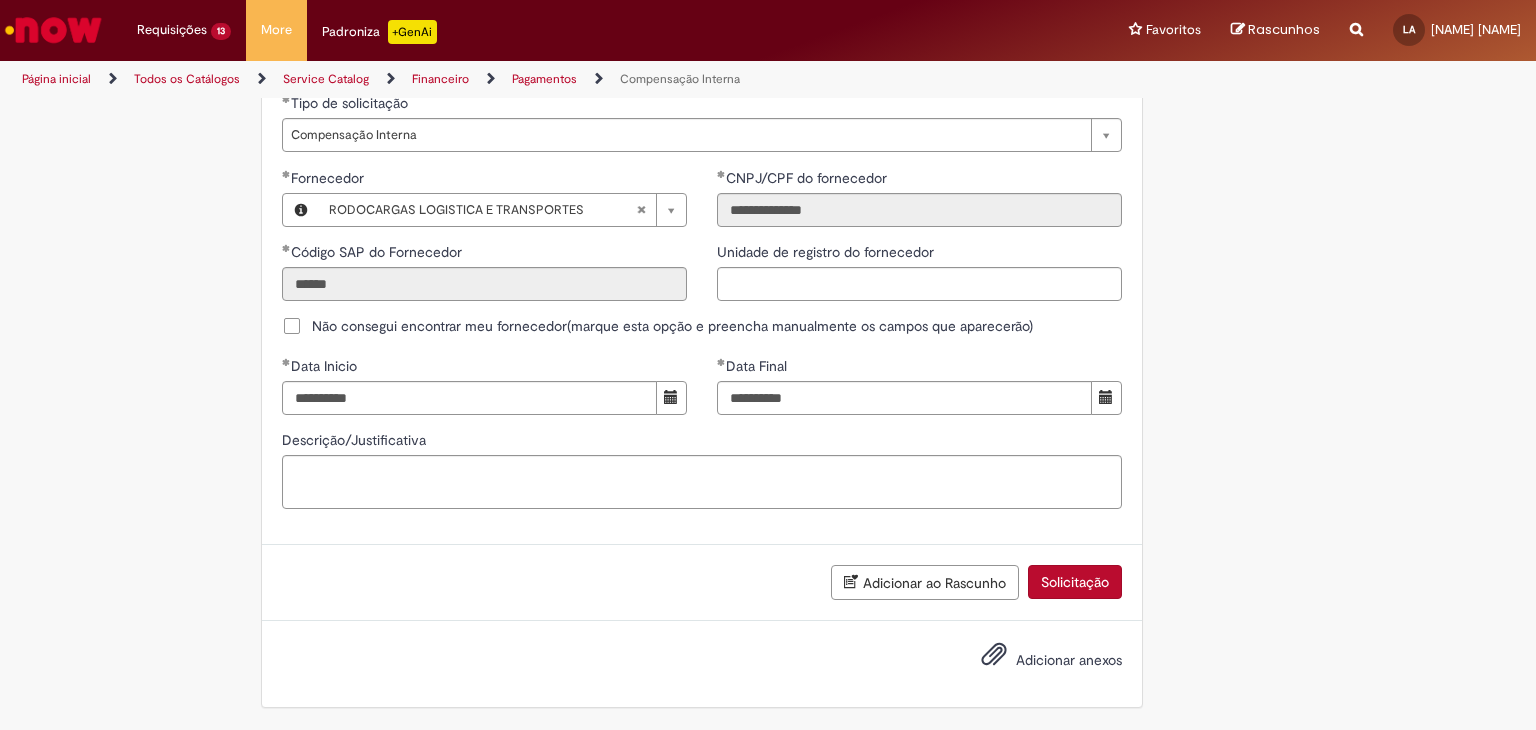 click on "Solicitação" at bounding box center (1075, 582) 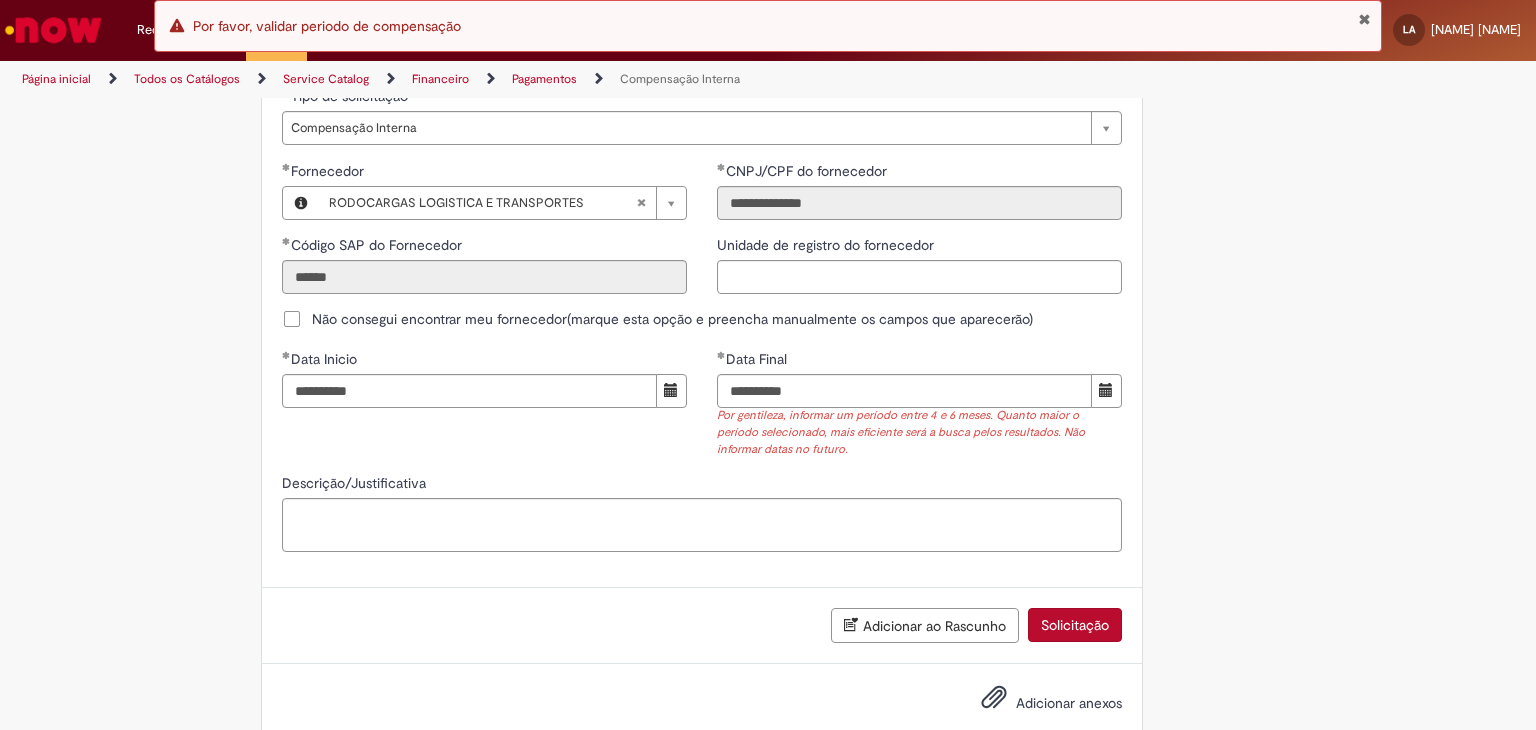 click at bounding box center [671, 390] 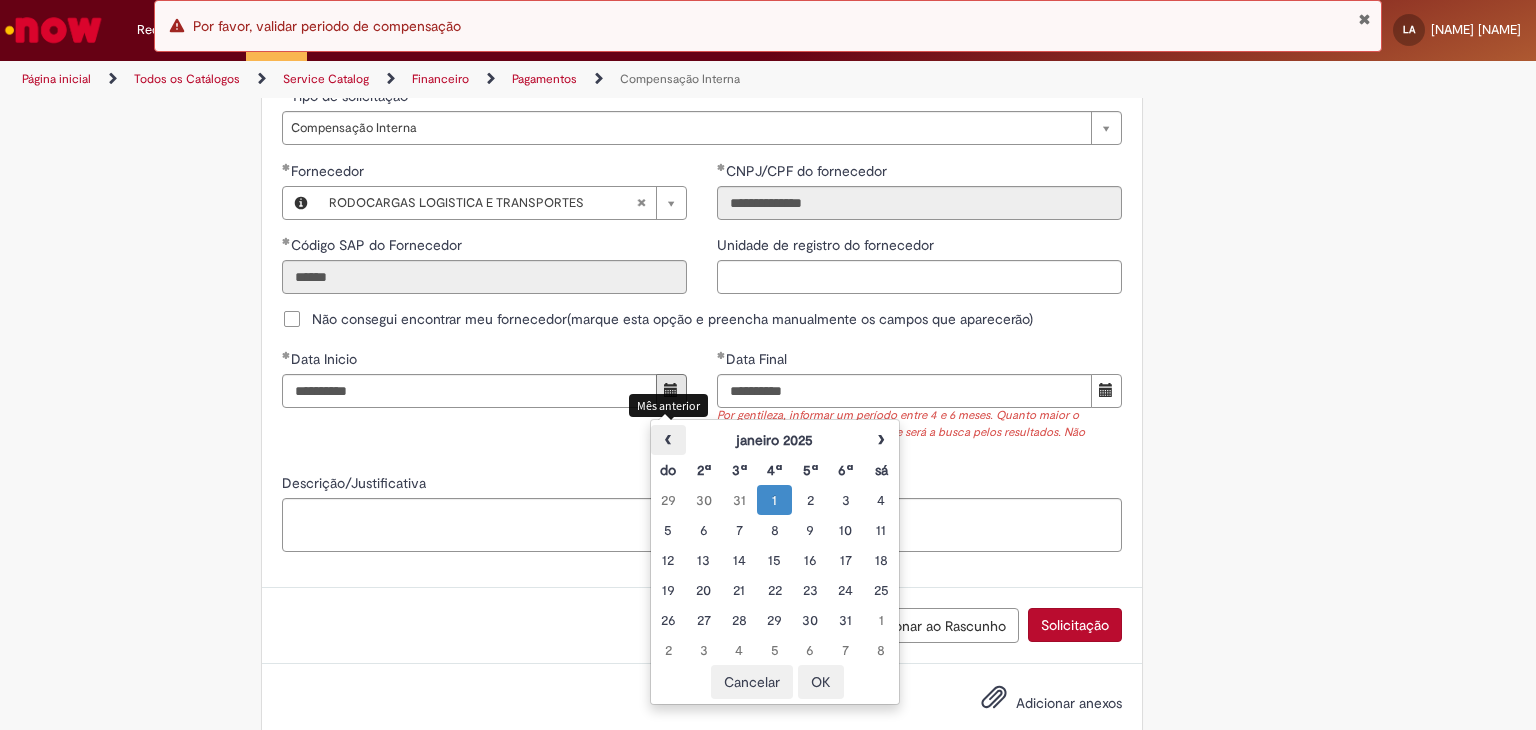 click on "‹" at bounding box center [668, 440] 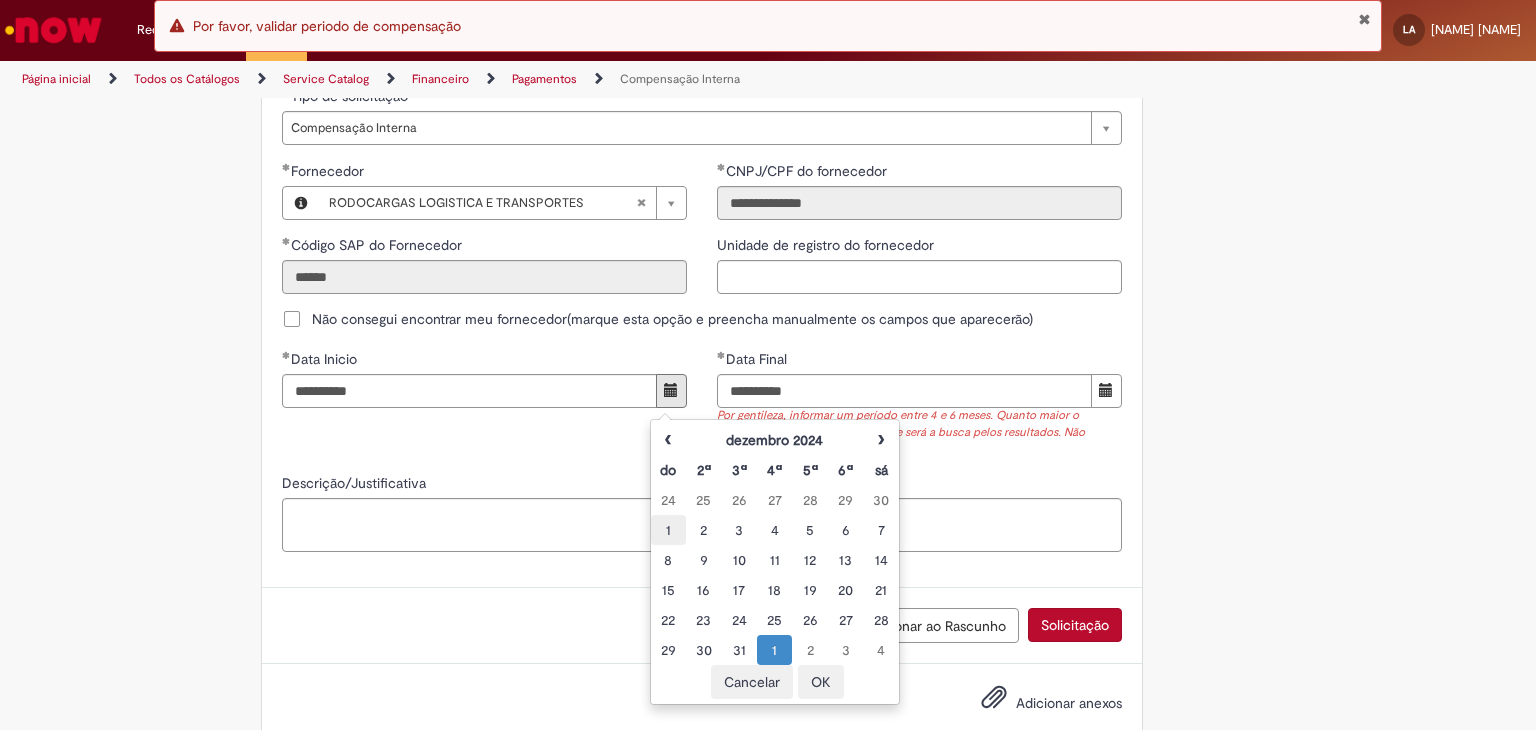 click on "1" at bounding box center (668, 530) 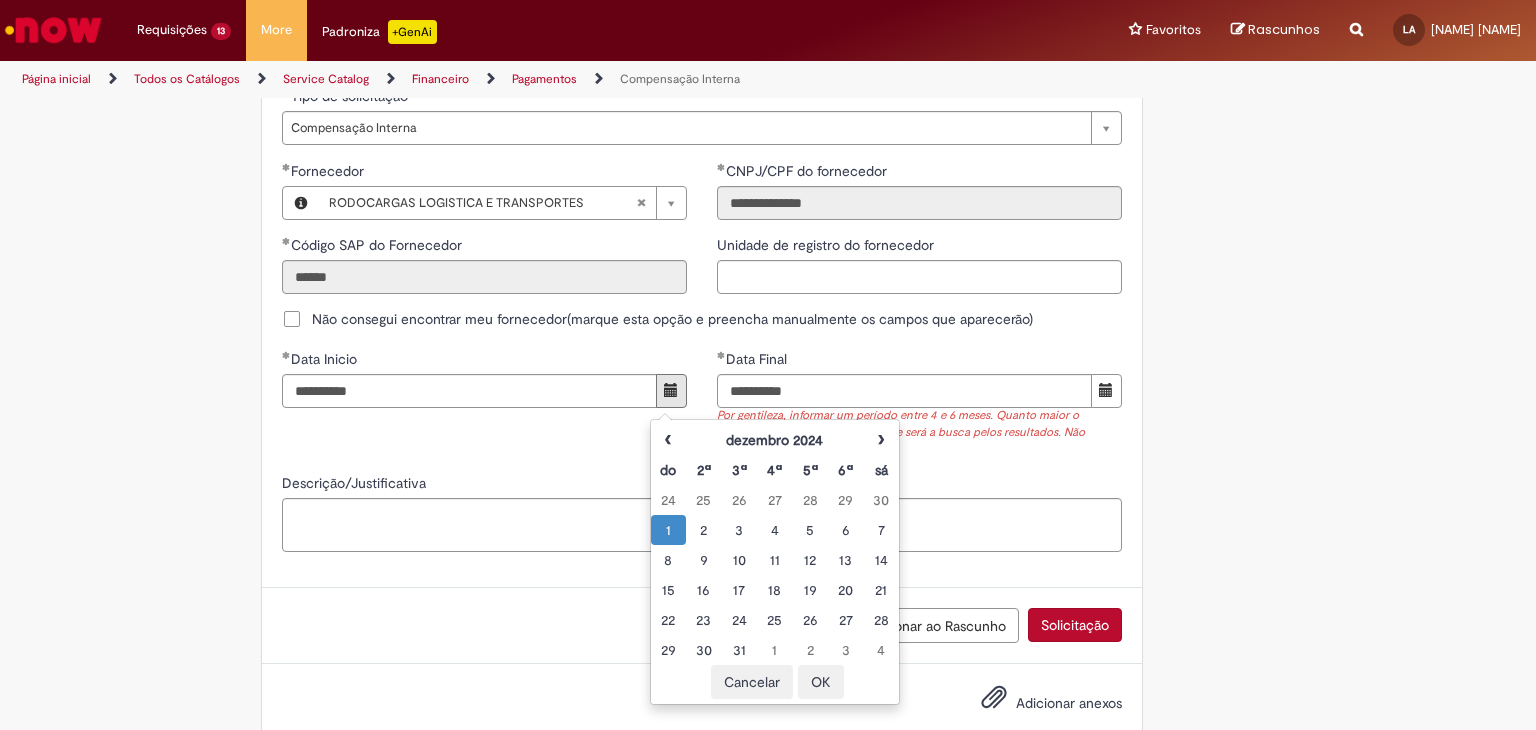 click on "Solicitação" at bounding box center [1075, 625] 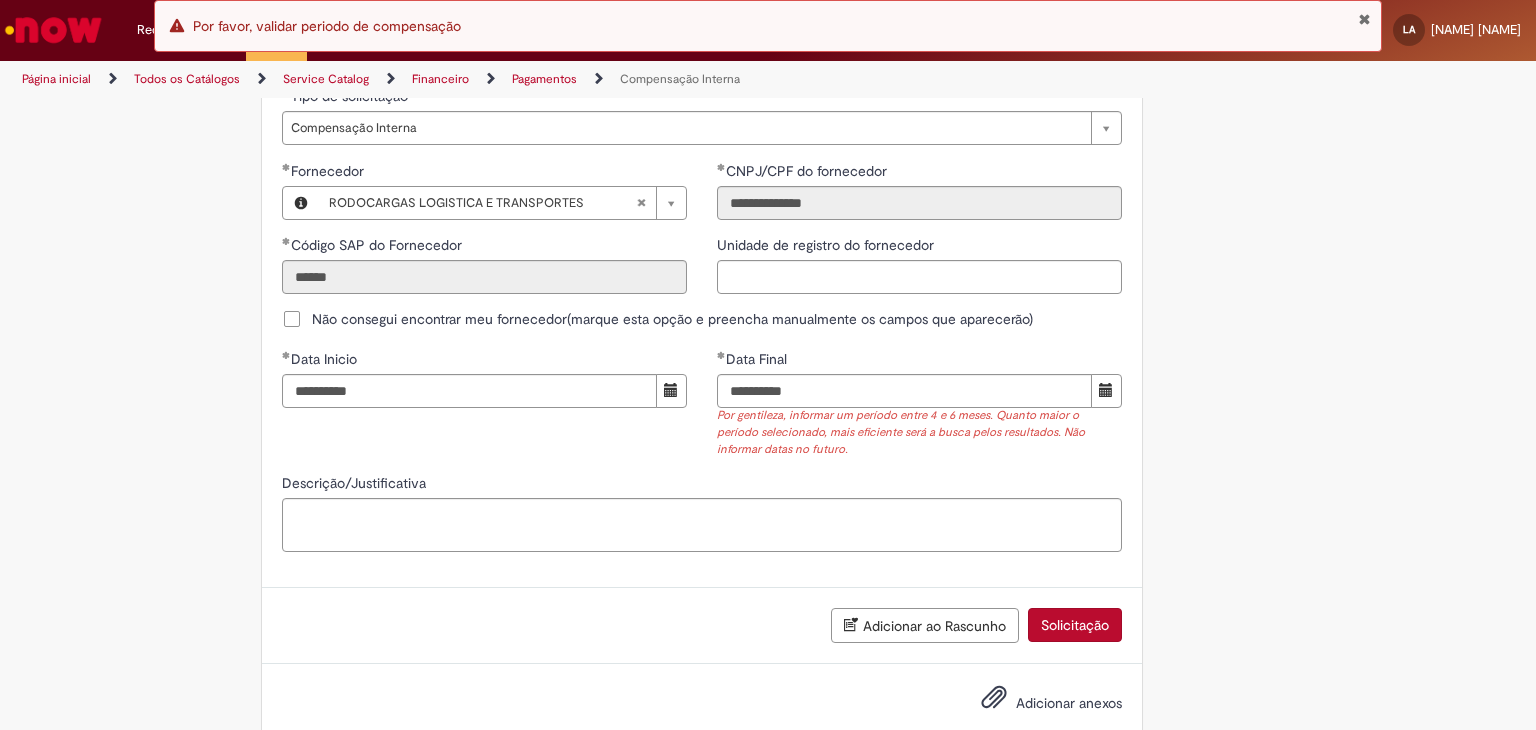 click on "**********" at bounding box center [702, 411] 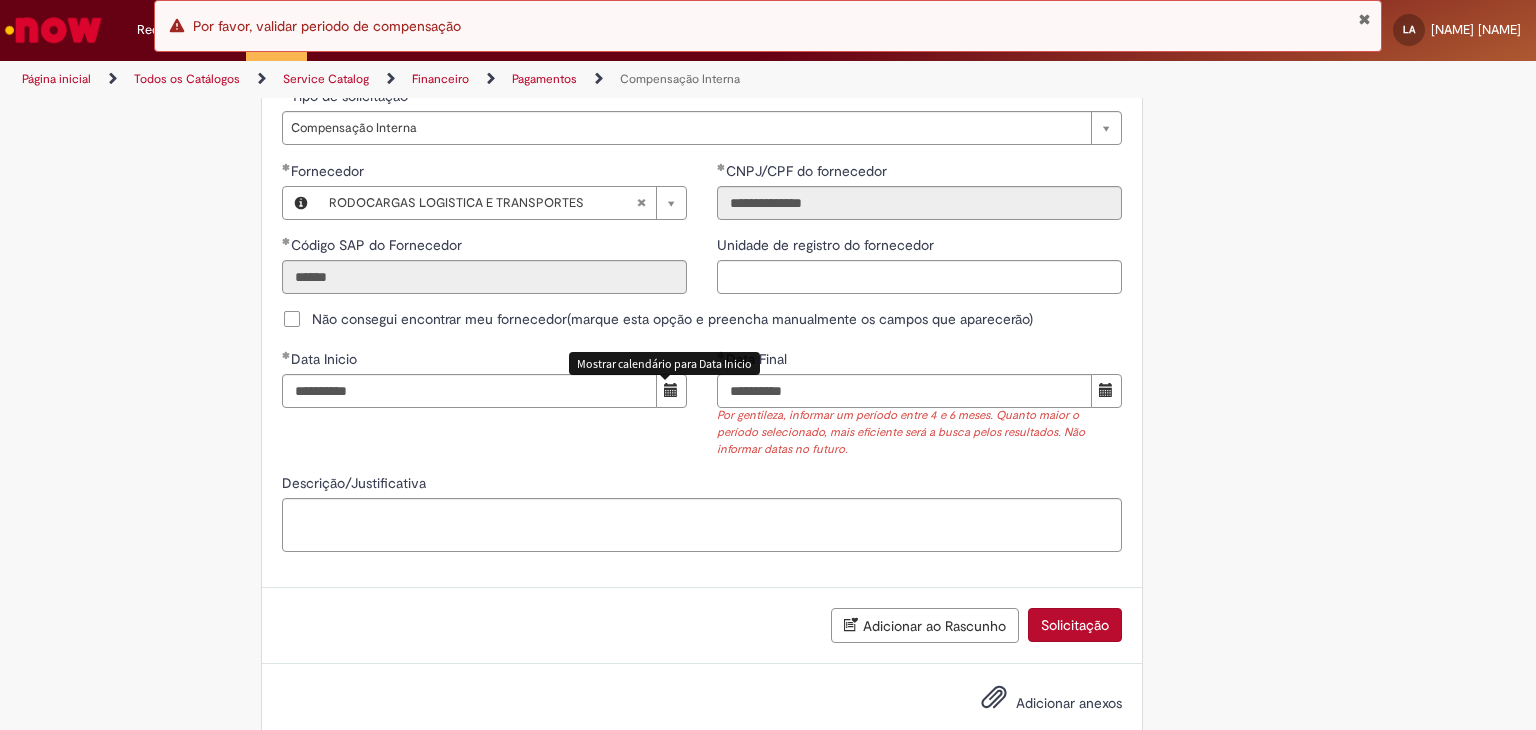 click at bounding box center [671, 390] 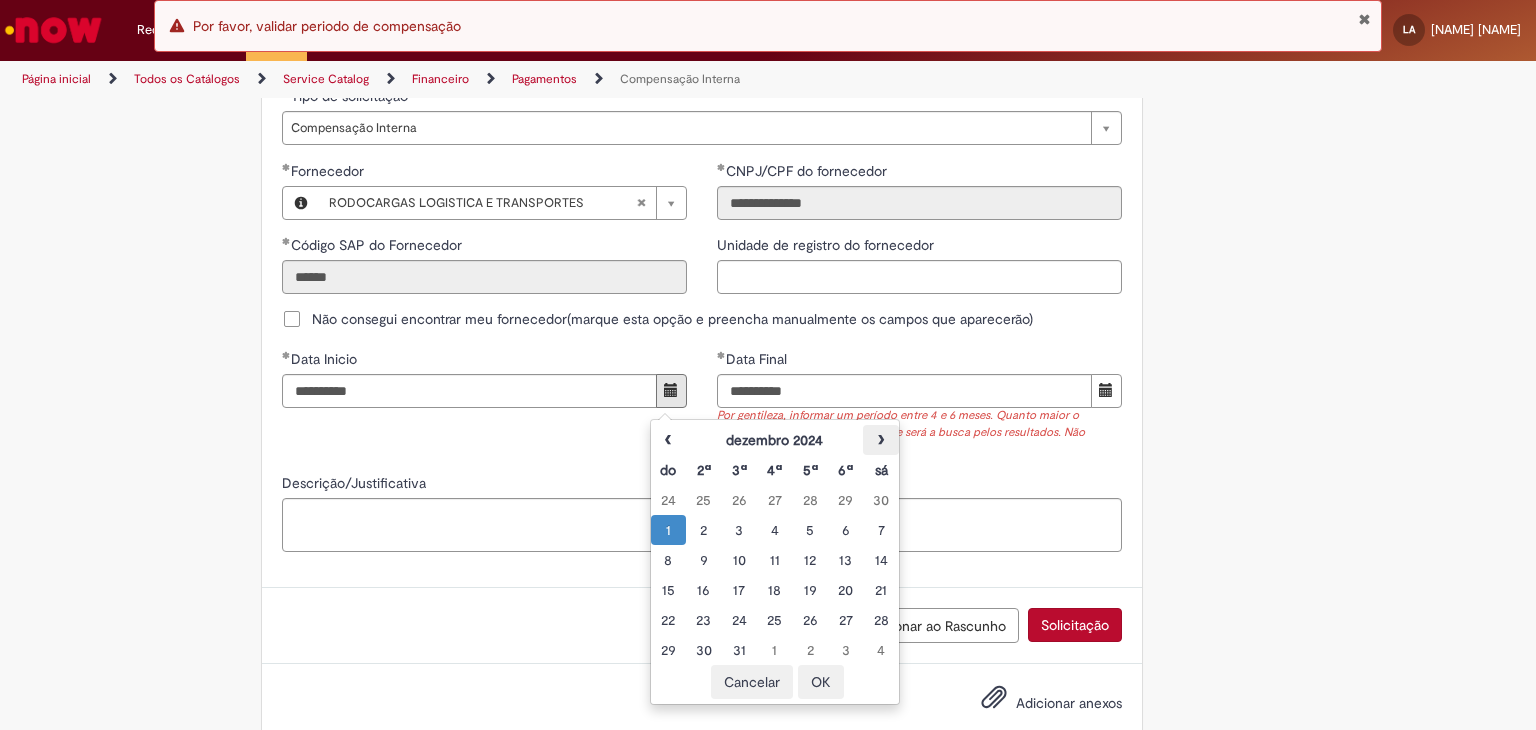 click on "›" at bounding box center [880, 440] 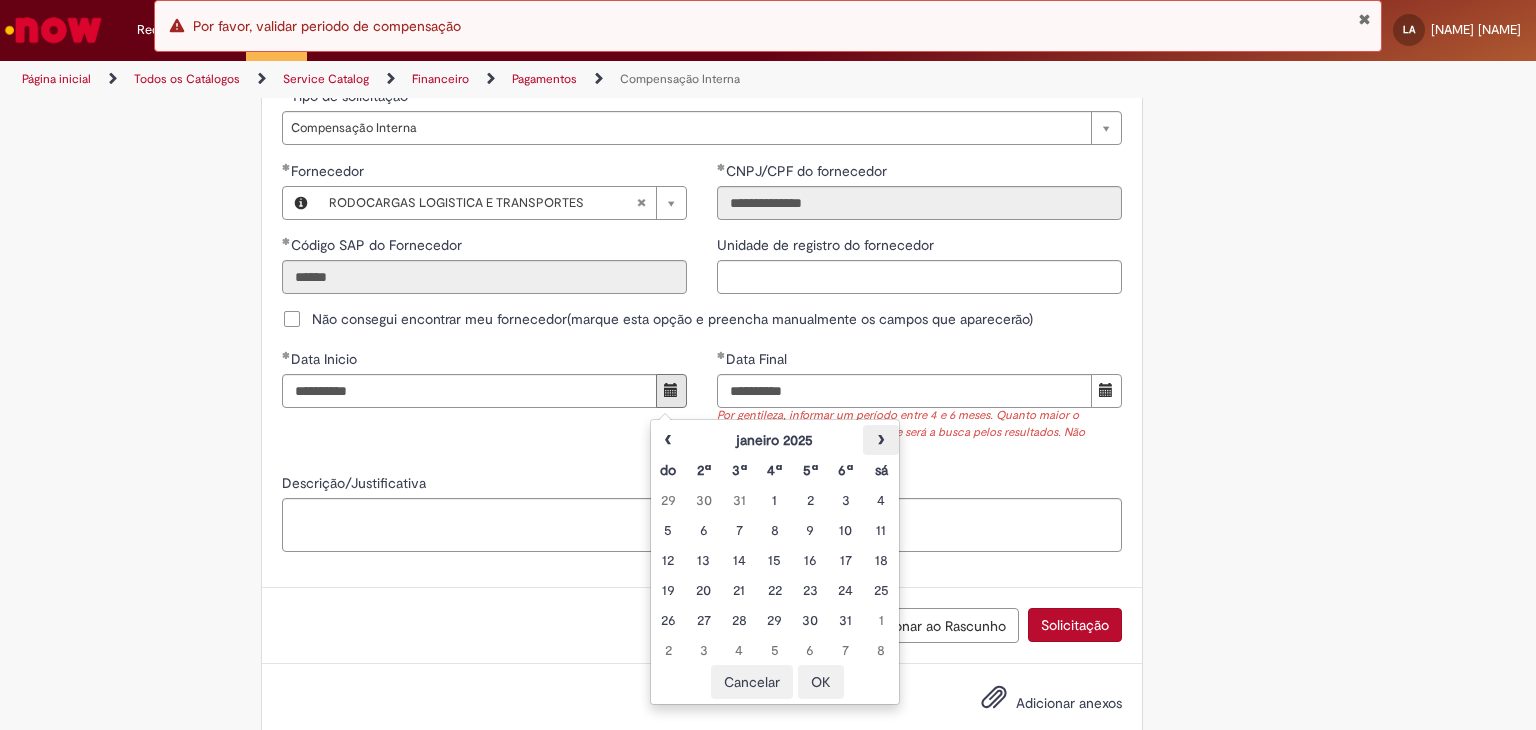 click on "›" at bounding box center [880, 440] 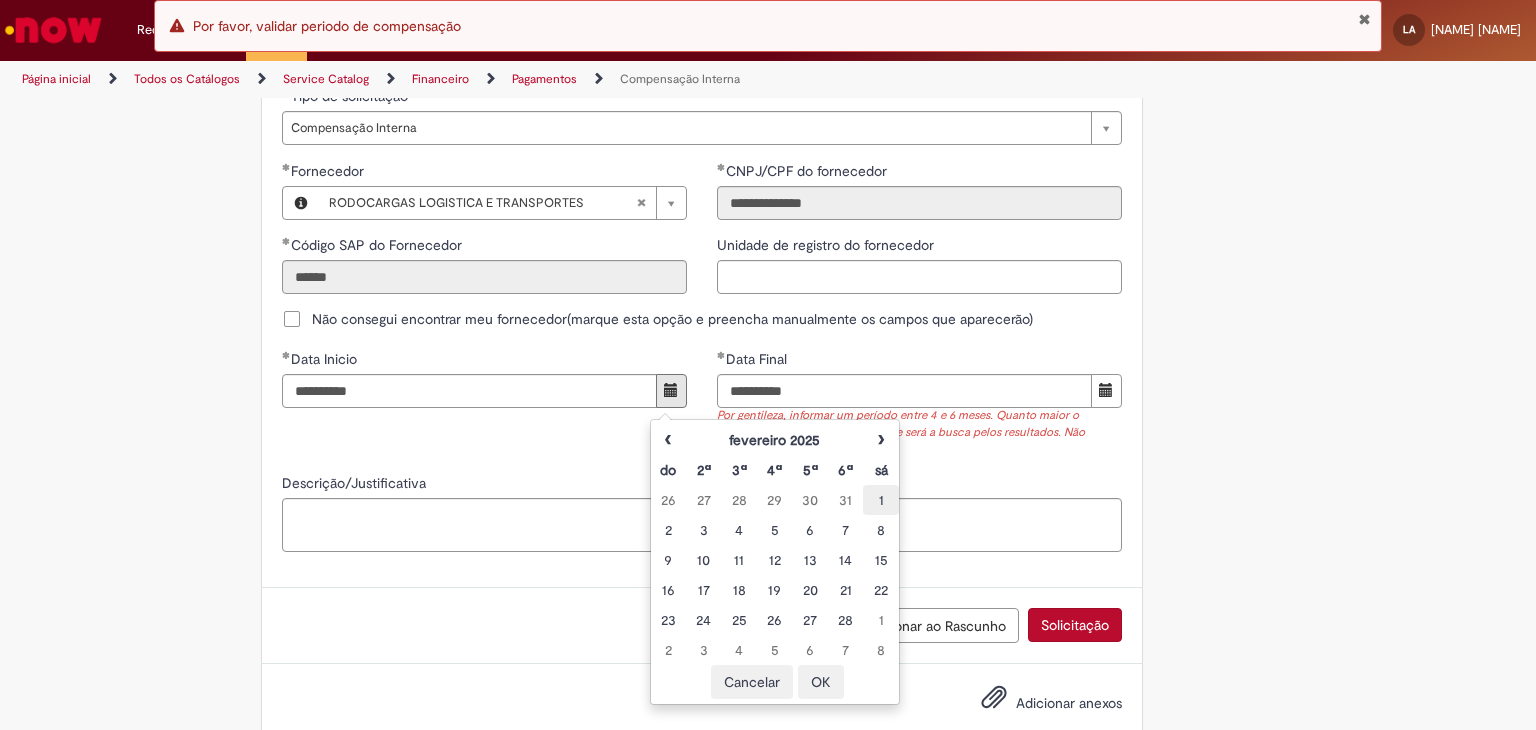 click on "1" at bounding box center (880, 500) 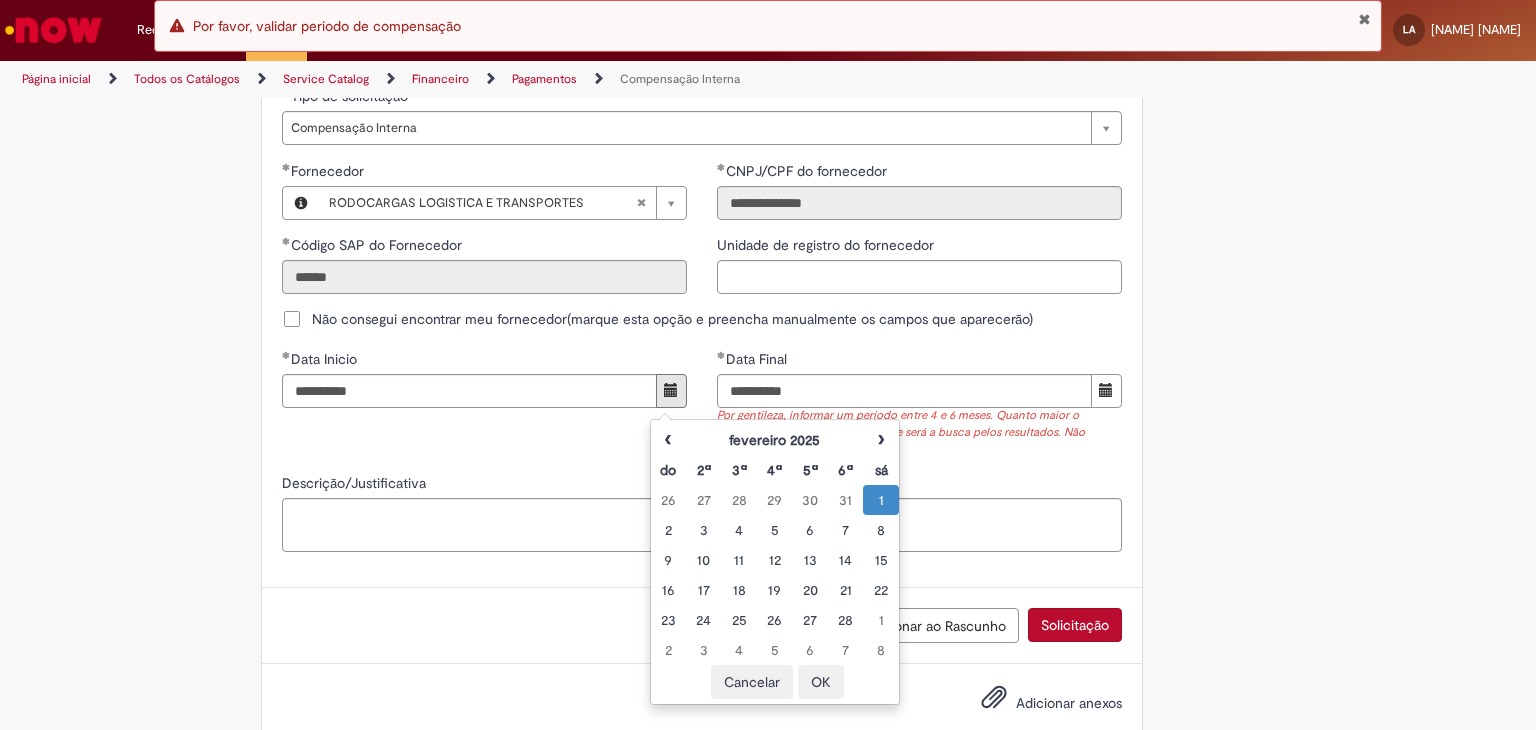 click on "Descrição/Justificativa" at bounding box center (702, 485) 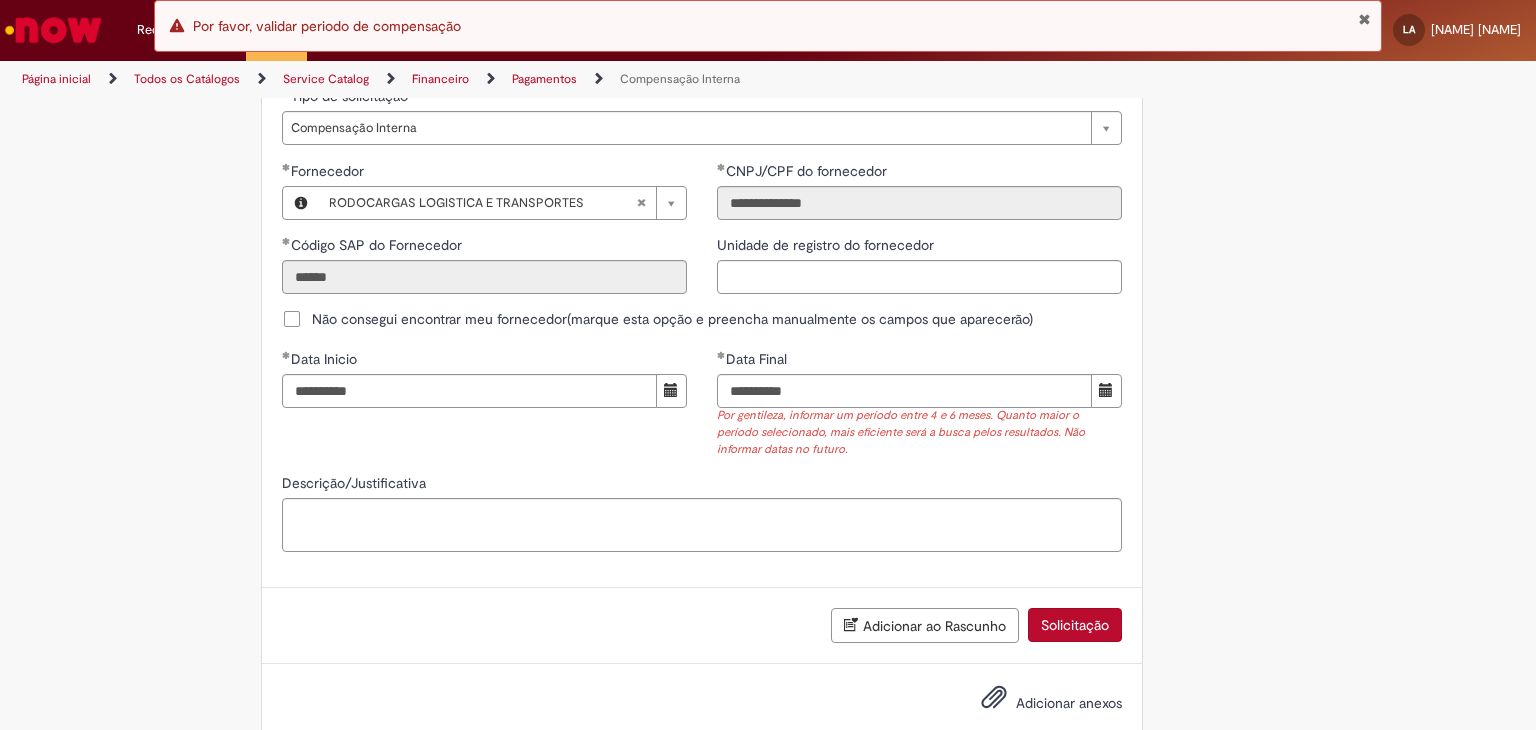 click on "Solicitação" at bounding box center (1075, 625) 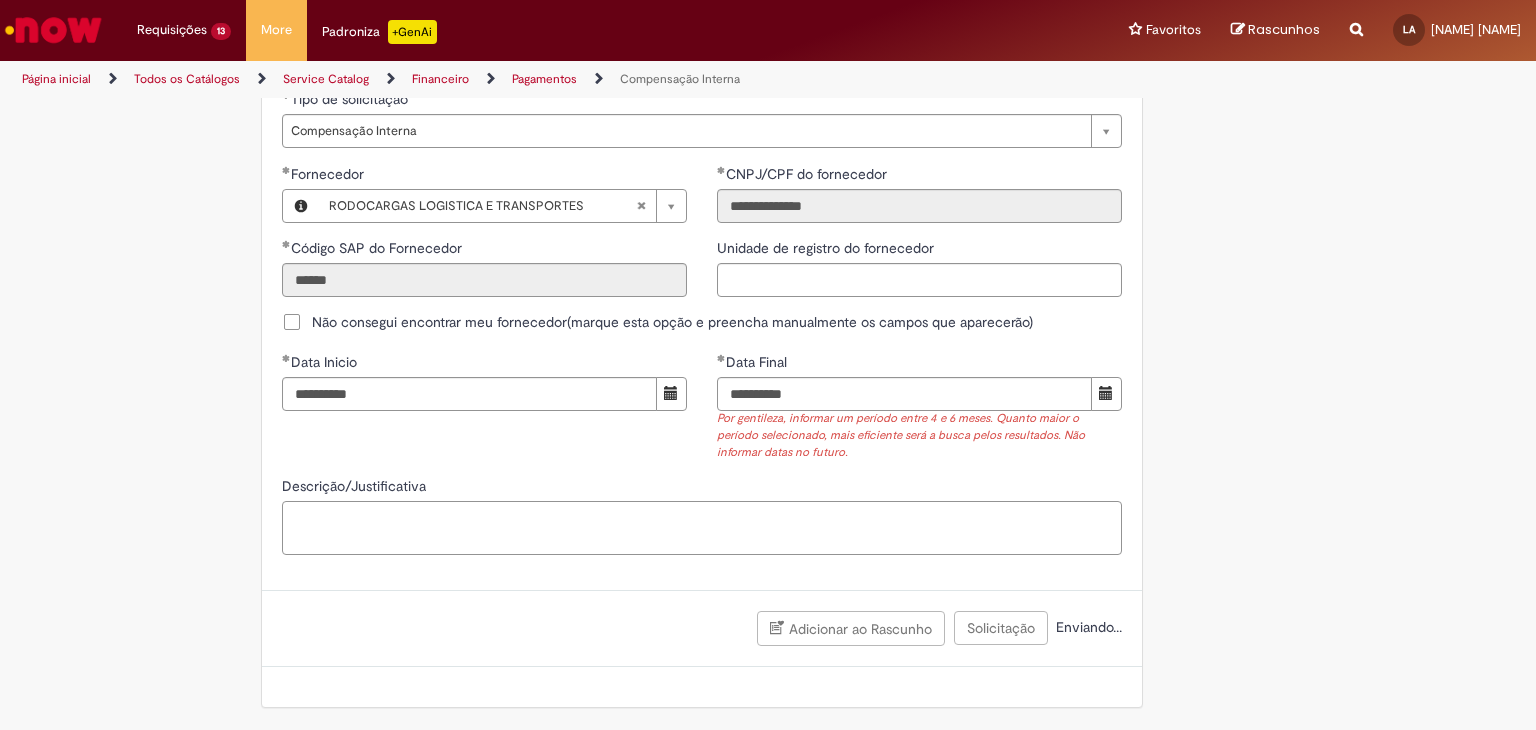 click on "Descrição/Justificativa" at bounding box center [702, 528] 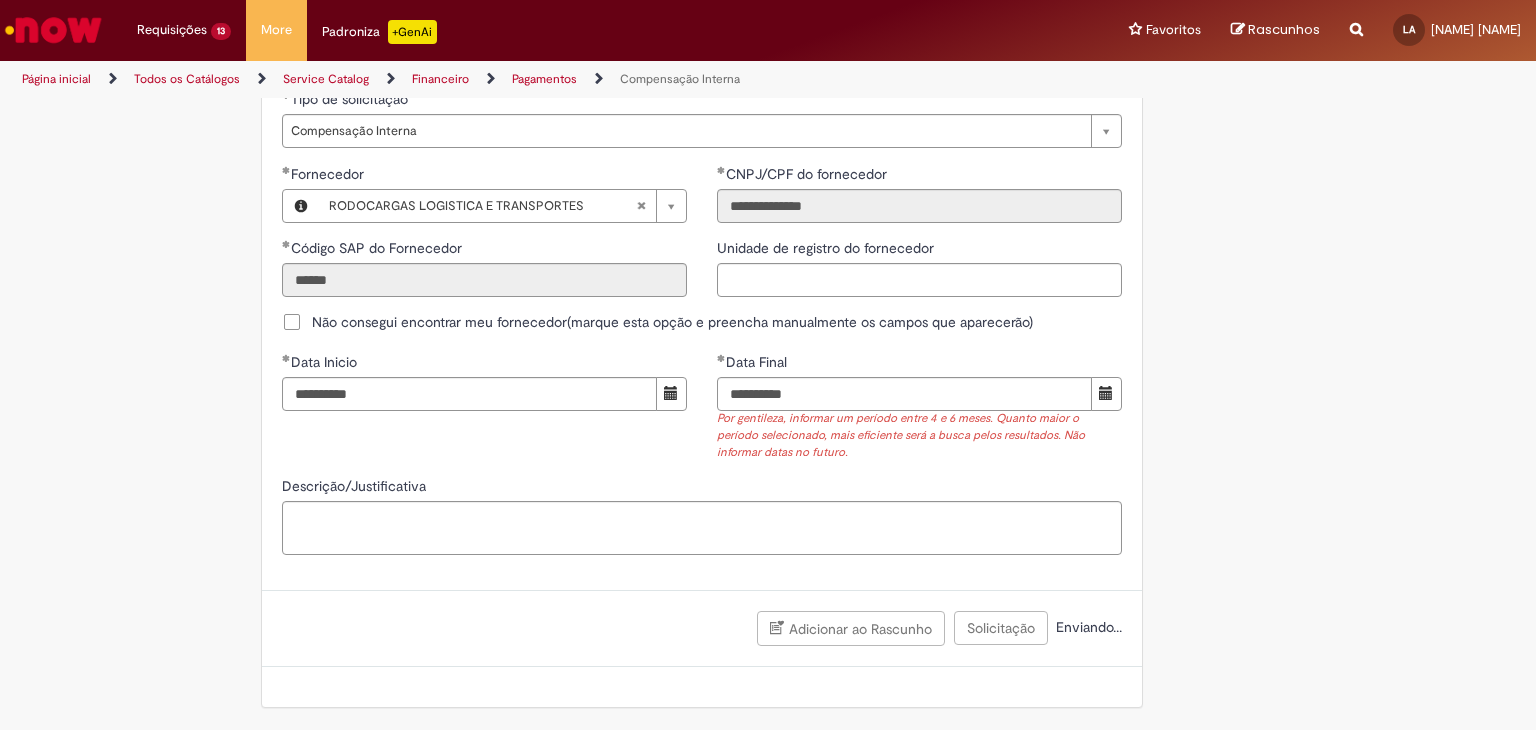 click on "Descrição/Justificativa" at bounding box center (702, 488) 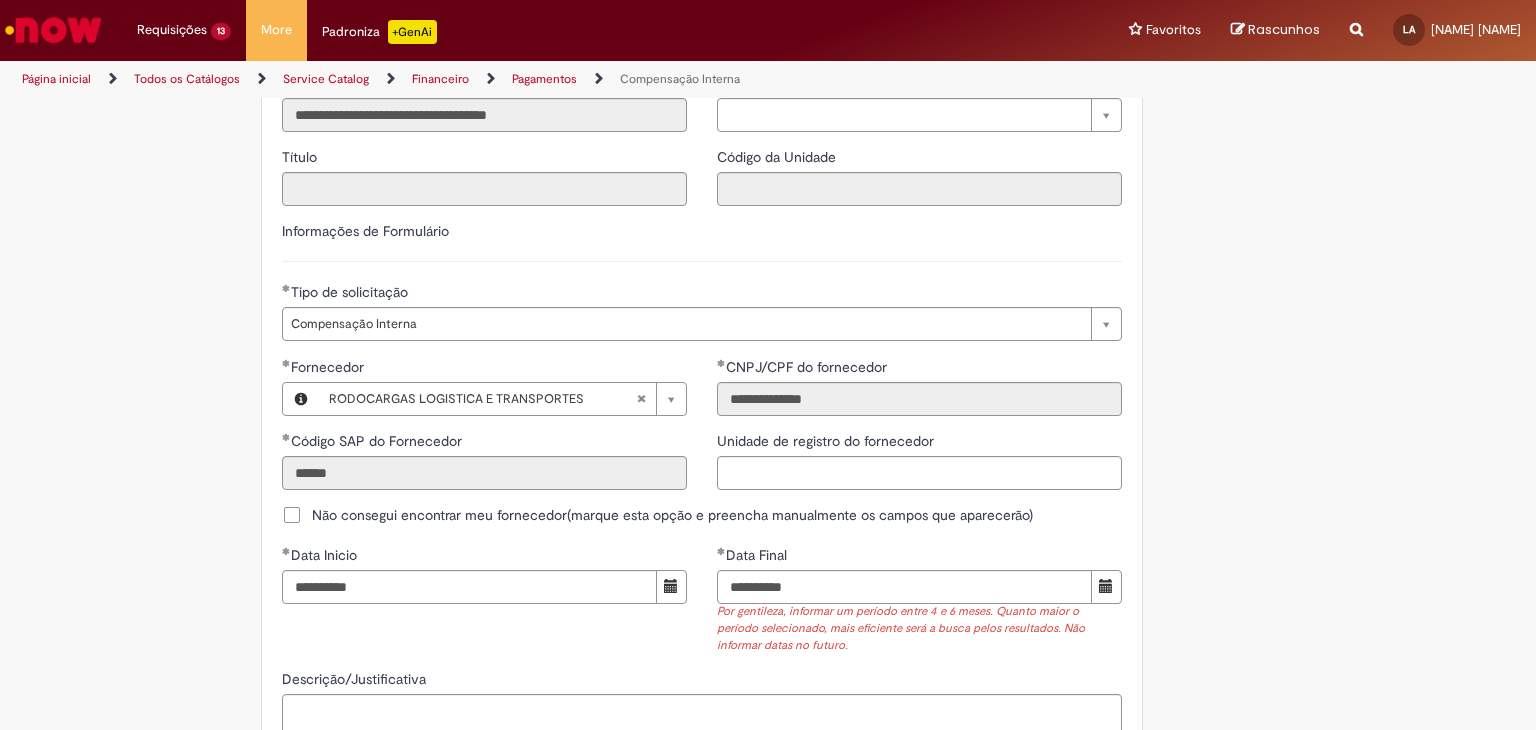 scroll, scrollTop: 1209, scrollLeft: 0, axis: vertical 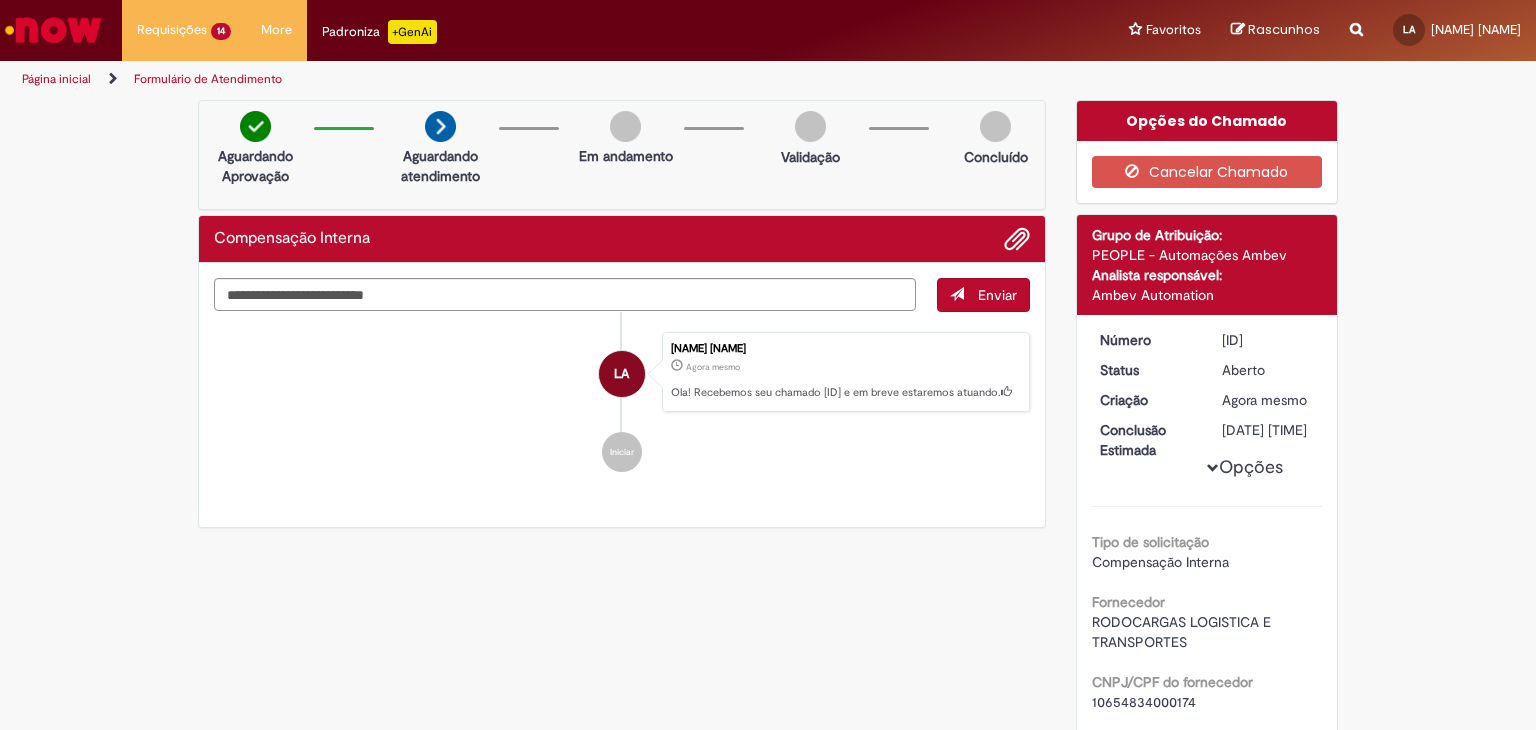 click on "Ola! Recebemos seu chamado [ID] e em breve estaremos atuando." at bounding box center (622, 402) 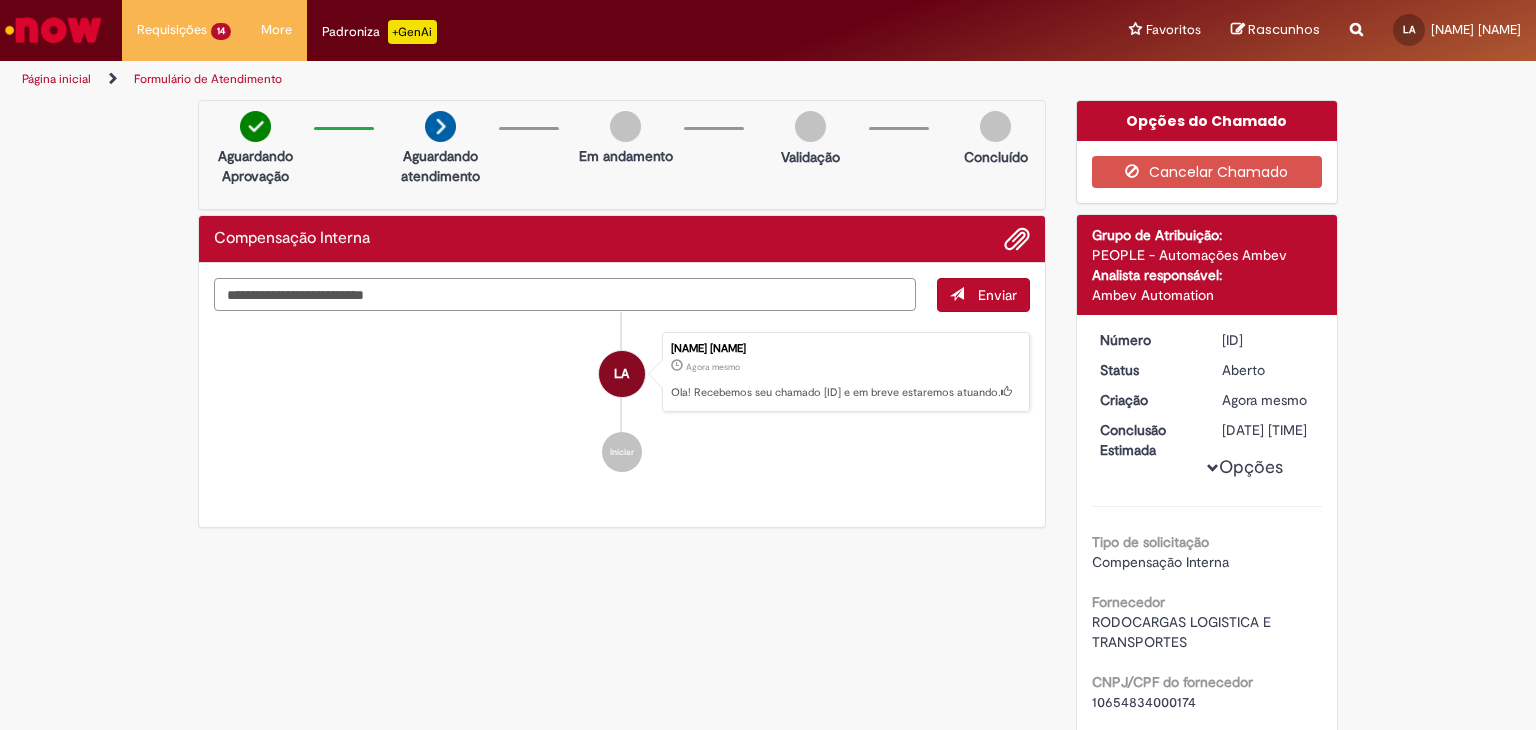 click at bounding box center (565, 295) 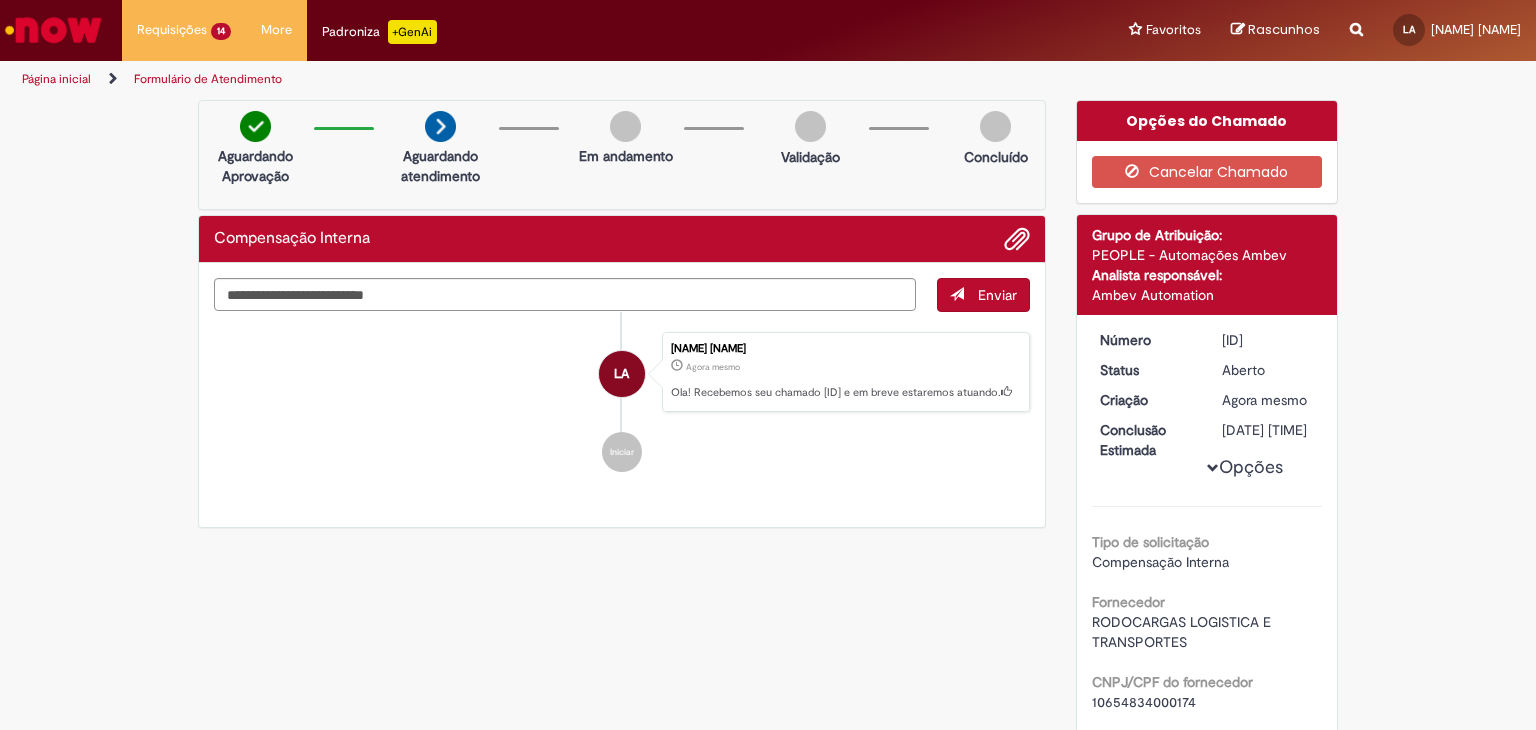 click on "Ola! Recebemos seu chamado [ID] e em breve estaremos atuando." at bounding box center (845, 393) 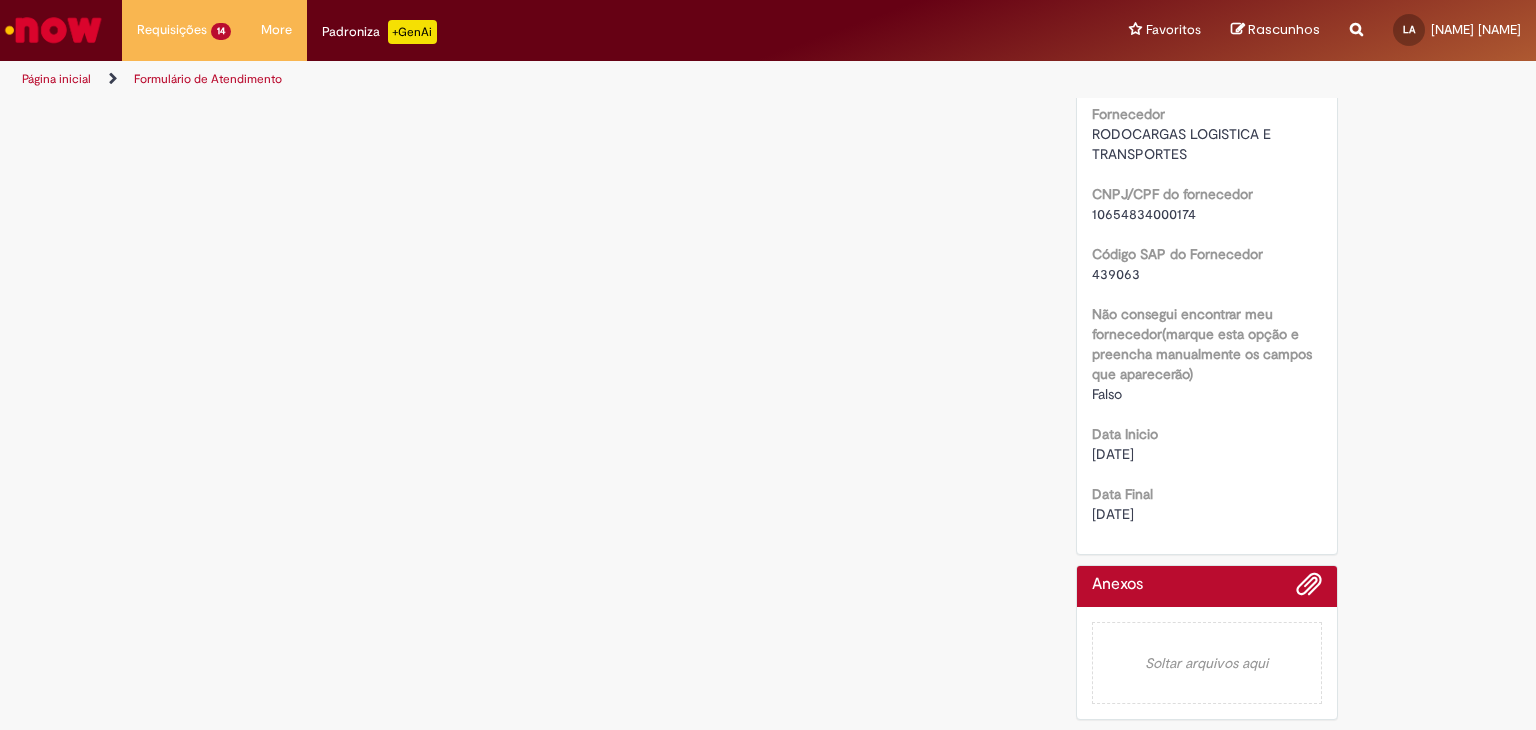 scroll, scrollTop: 0, scrollLeft: 0, axis: both 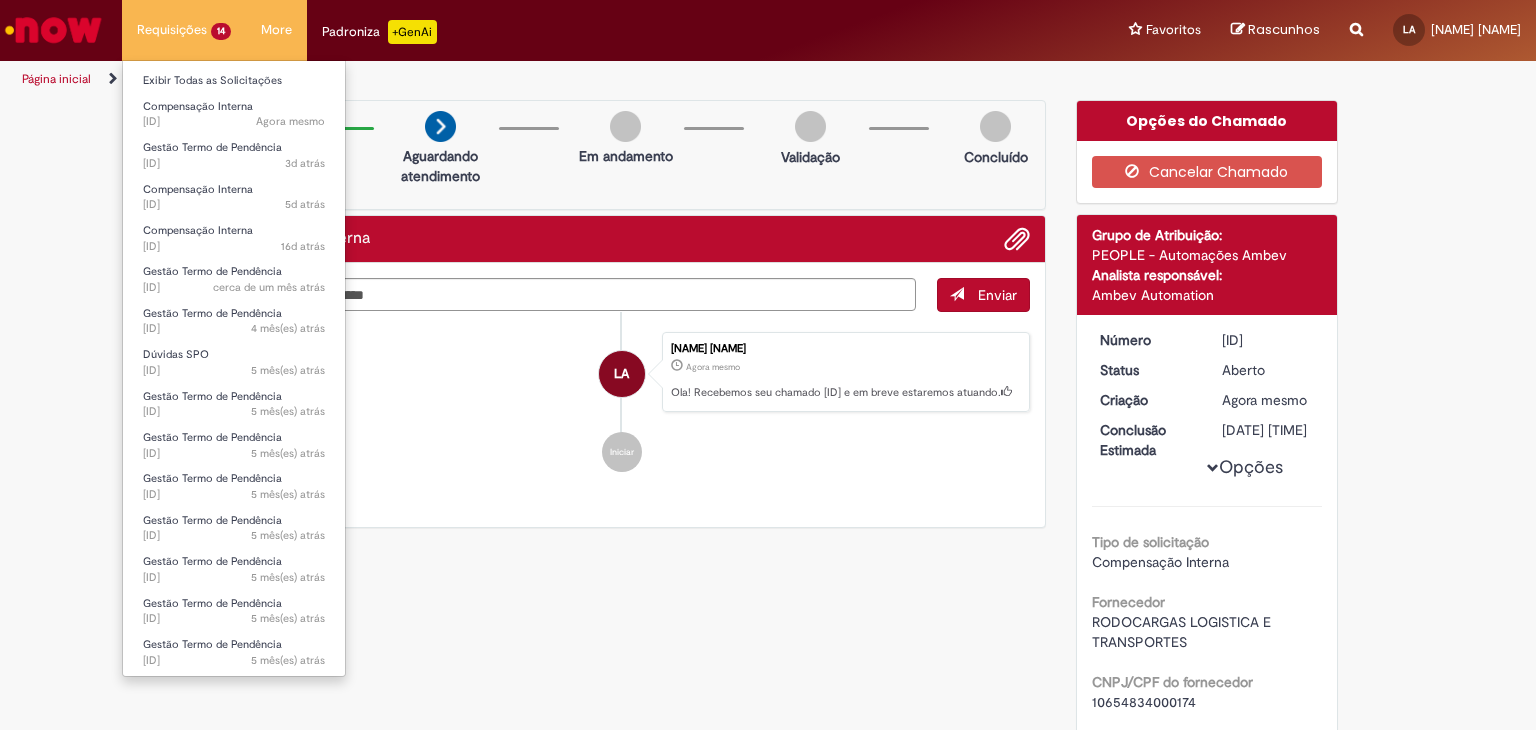 click on "Requisições   14
Exibir Todas as Solicitações
Compensação Interna
Agora mesmo Agora mesmo  [ID]
Gestão Termo de Pendência
3d atrás 3 dias atrás  [ID]
Compensação Interna
5d atrás 5 dias atrás  [ID]
Compensação Interna
16d atrás 16 dias atrás  [ID]
Gestão Termo de Pendência
cerca de um mês atrás cerca de um mês atrás  [ID]
Gestão Termo de Pendência
4 mês(es) atrás 4 meses atrás  [ID]
Dúvidas SPO
5 mês(es) atrás 5 meses atrás  [ID]
Gestão Termo de Pendência
5 mês(es) atrás 5 meses atrás  [ID]
Gestão Termo de Pendência
5 mês(es) atrás 5 meses atrás  [ID]
Gestão Termo de Pendência
5 mês(es) atrás 5 meses atrás  [ID]" at bounding box center (184, 30) 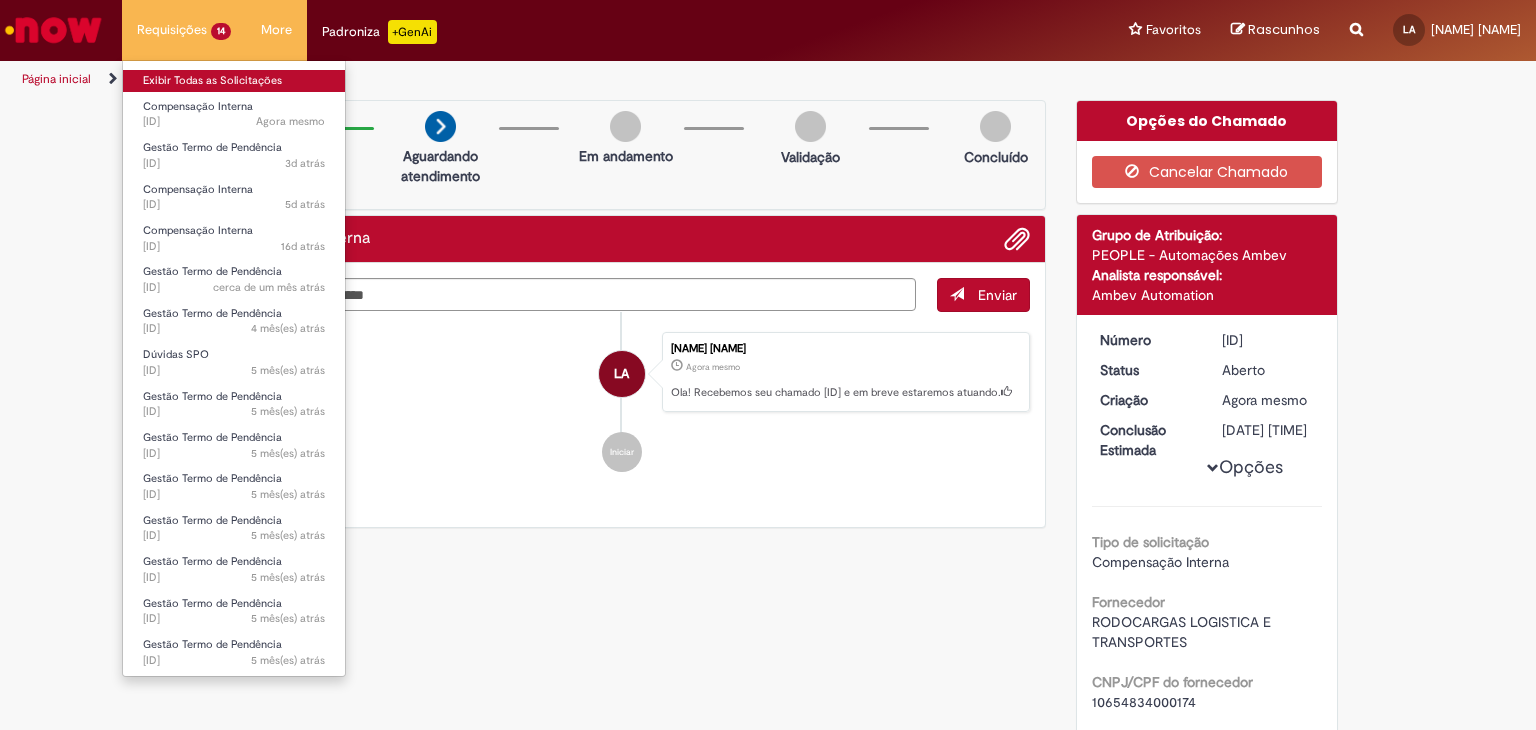 click on "Exibir Todas as Solicitações" at bounding box center (234, 81) 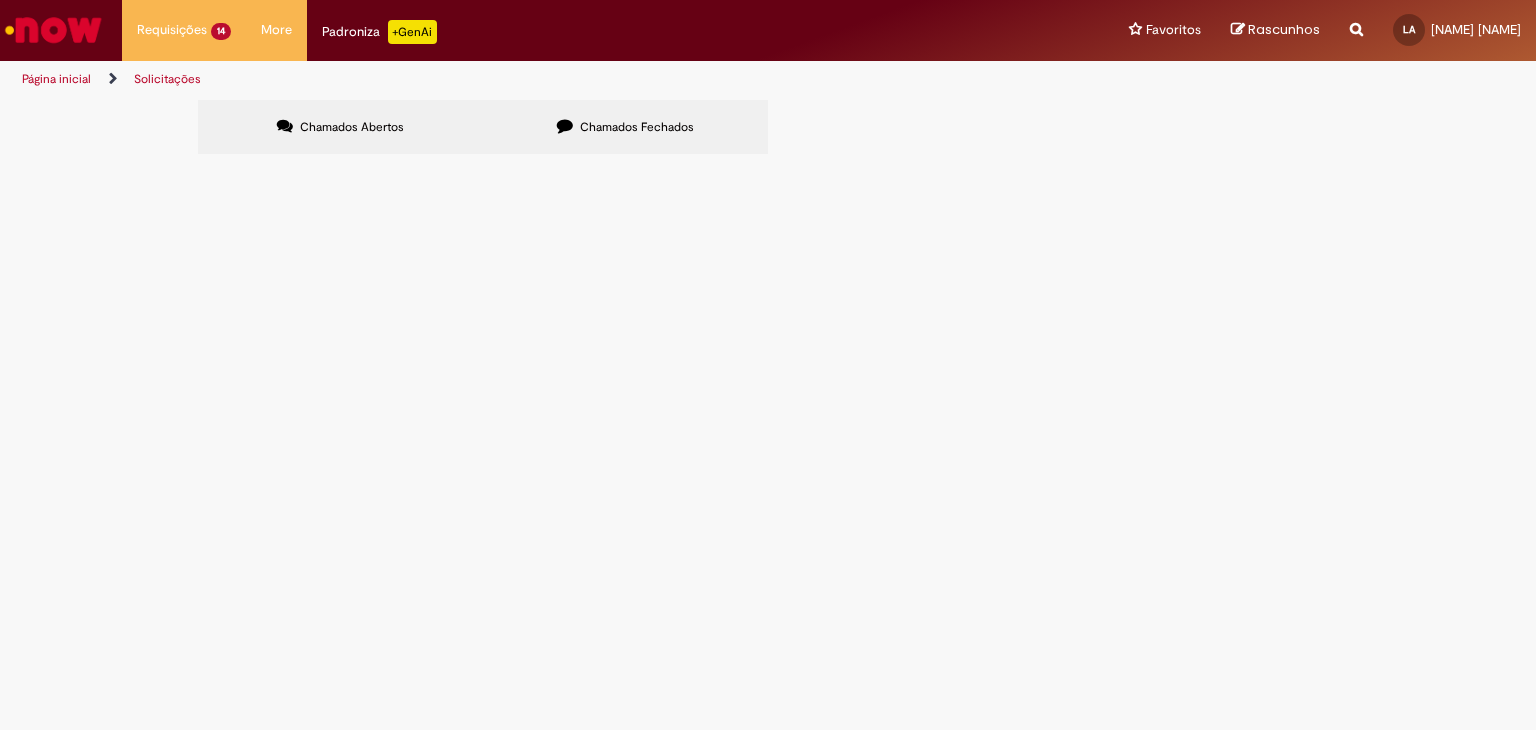 click on "Compensação Interna" at bounding box center (0, 0) 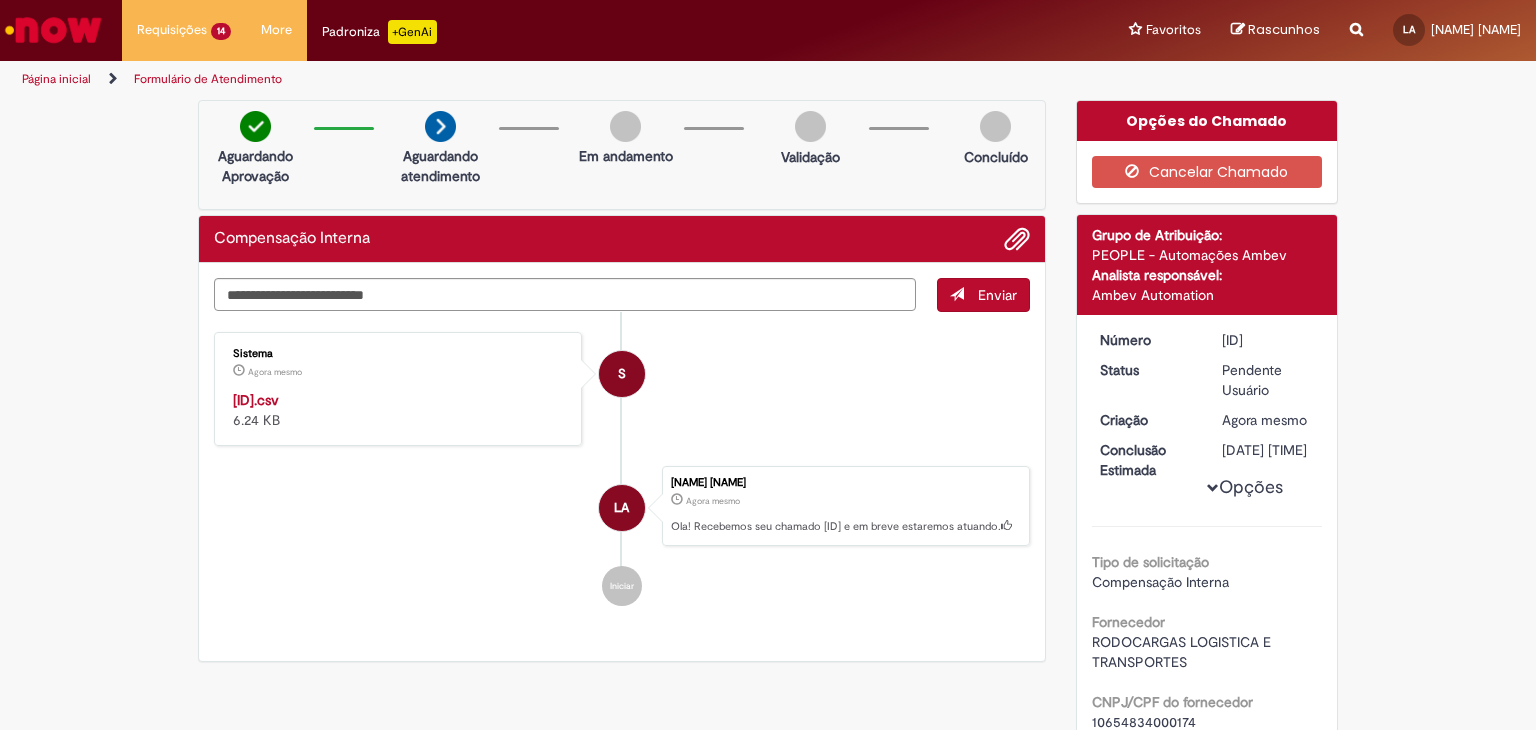 scroll, scrollTop: 100, scrollLeft: 0, axis: vertical 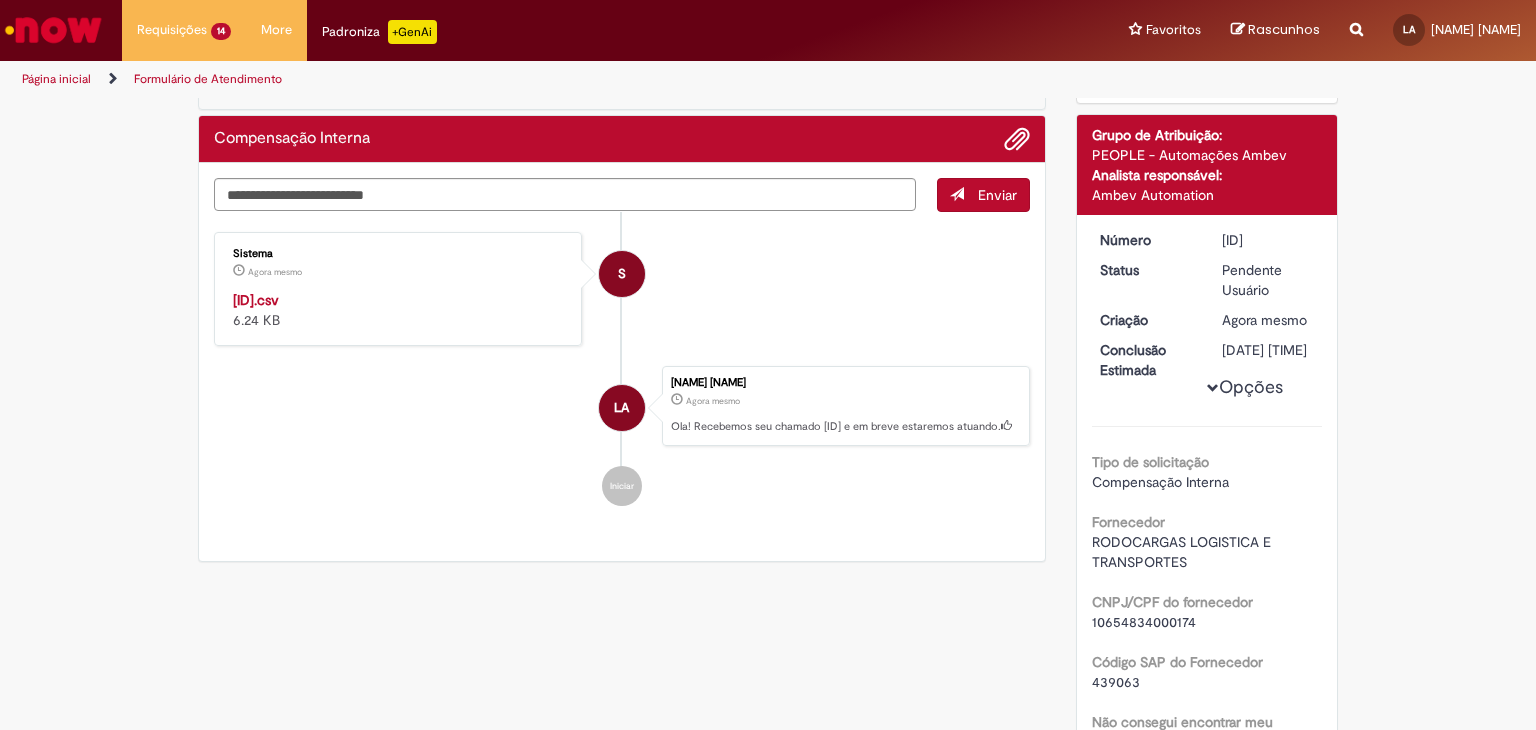 click on "[ID].csv" at bounding box center [256, 300] 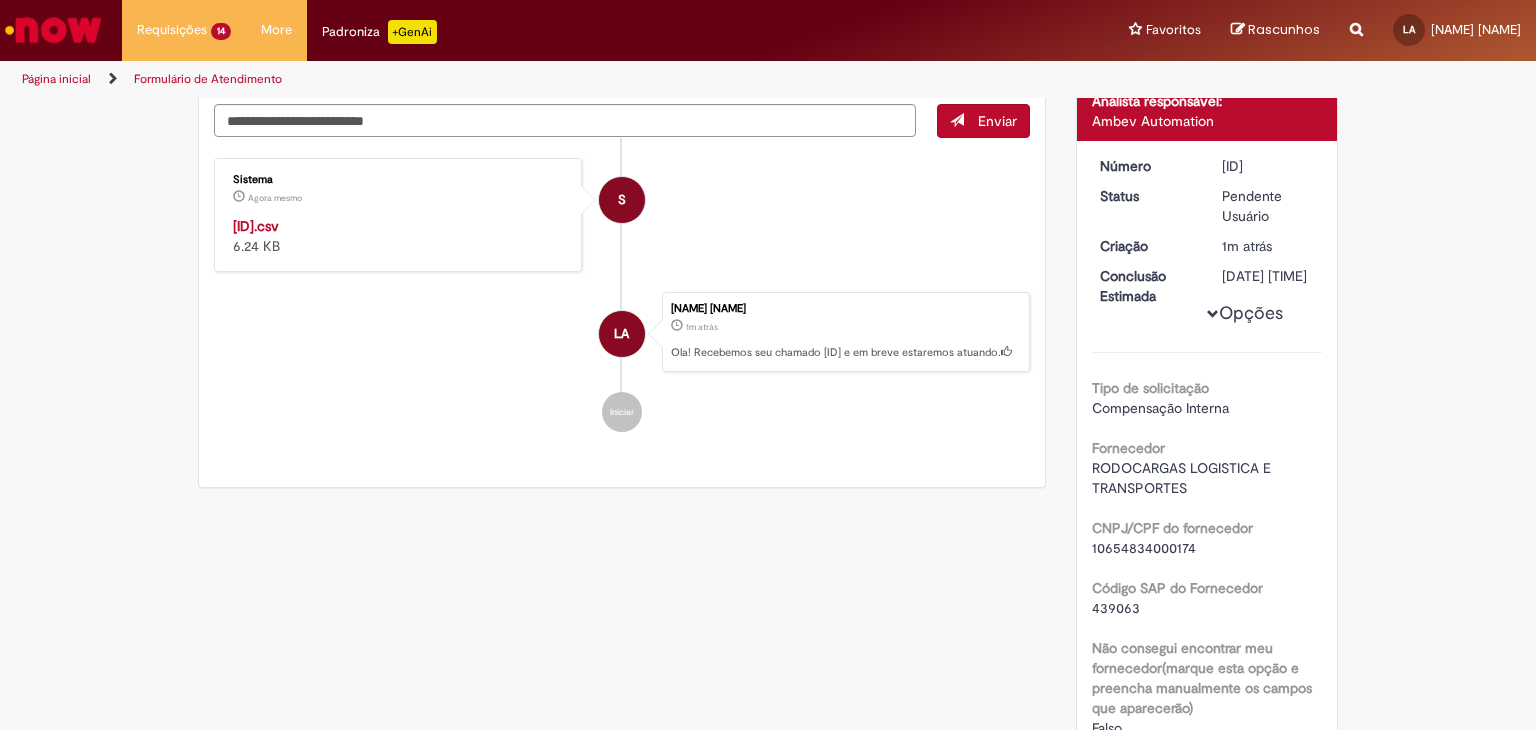 scroll, scrollTop: 100, scrollLeft: 0, axis: vertical 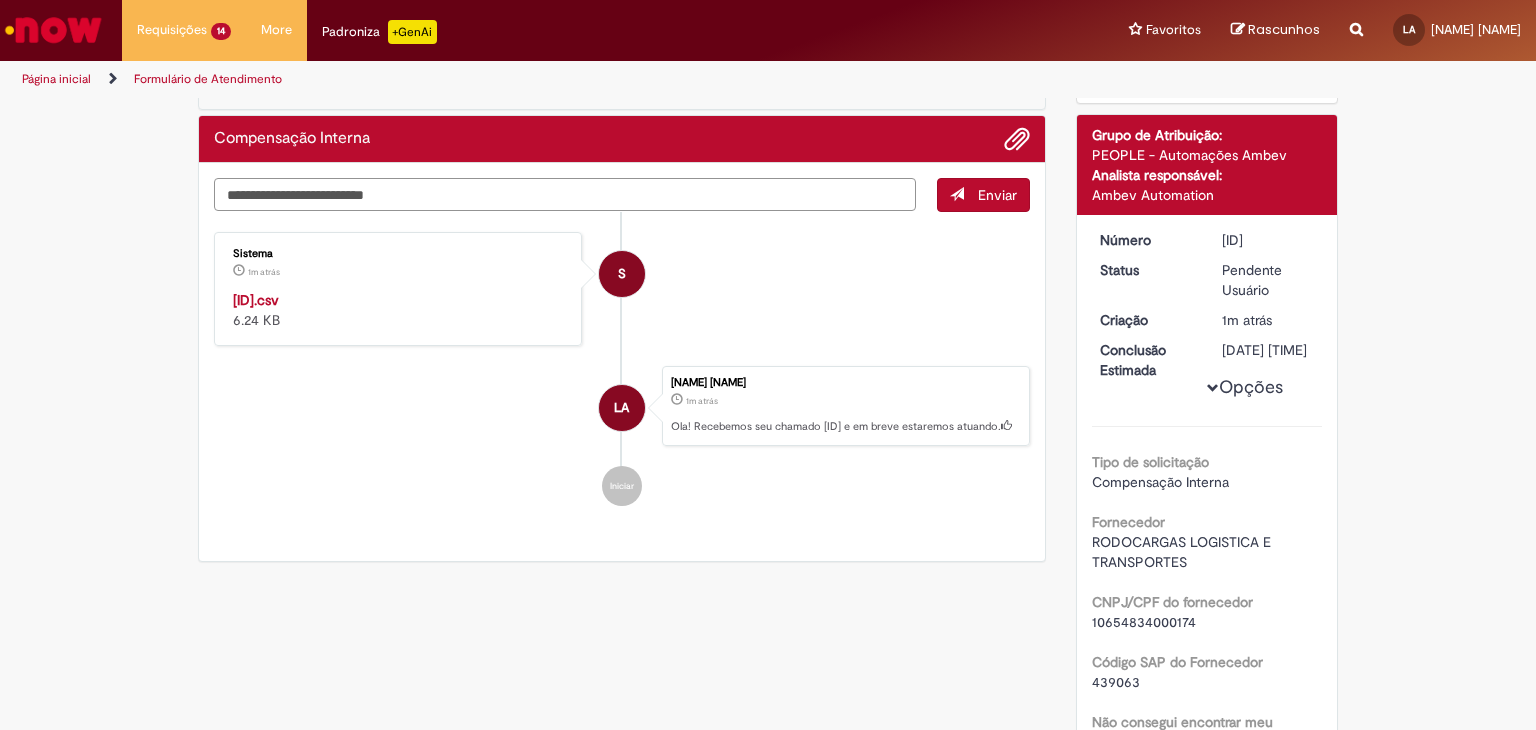 click at bounding box center [565, 195] 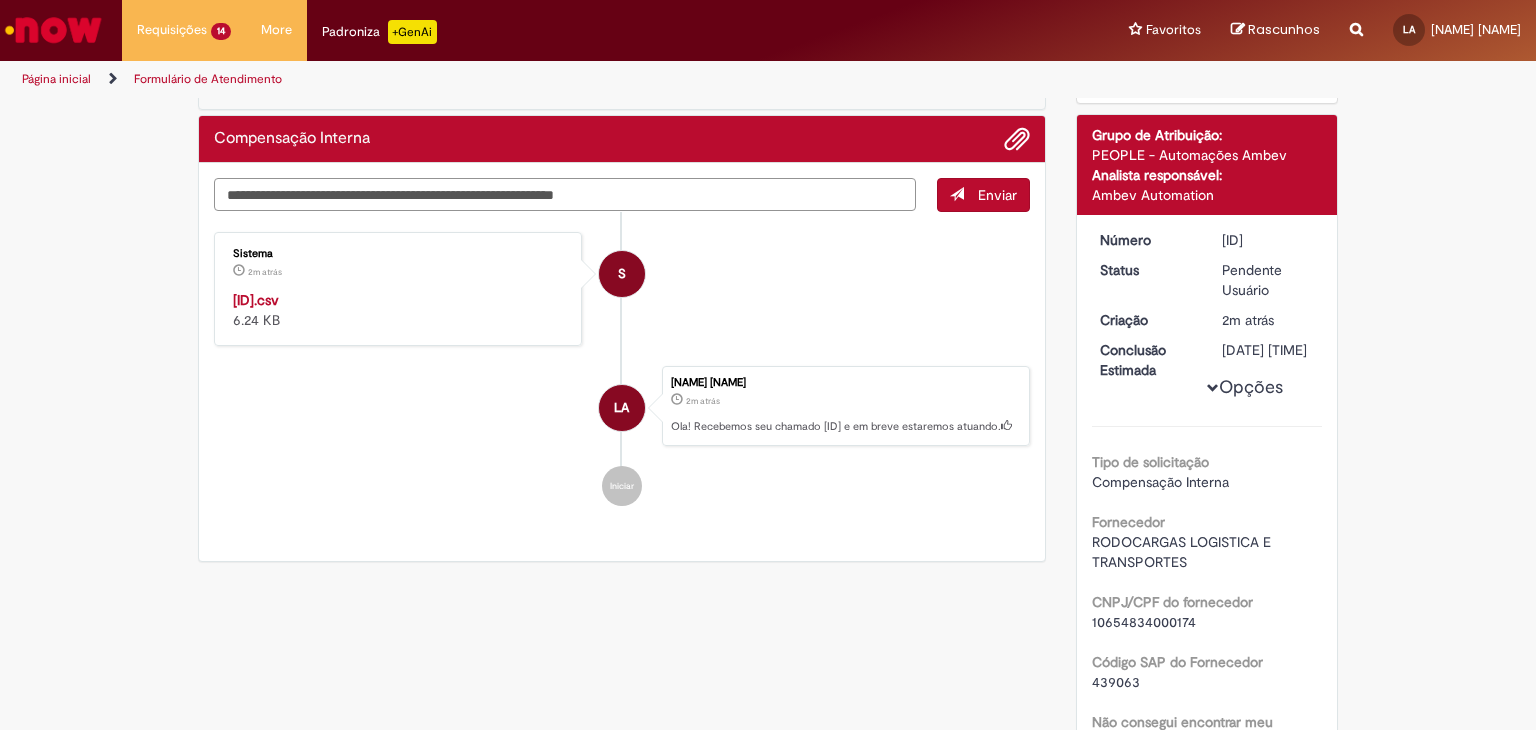 click on "**********" at bounding box center [565, 195] 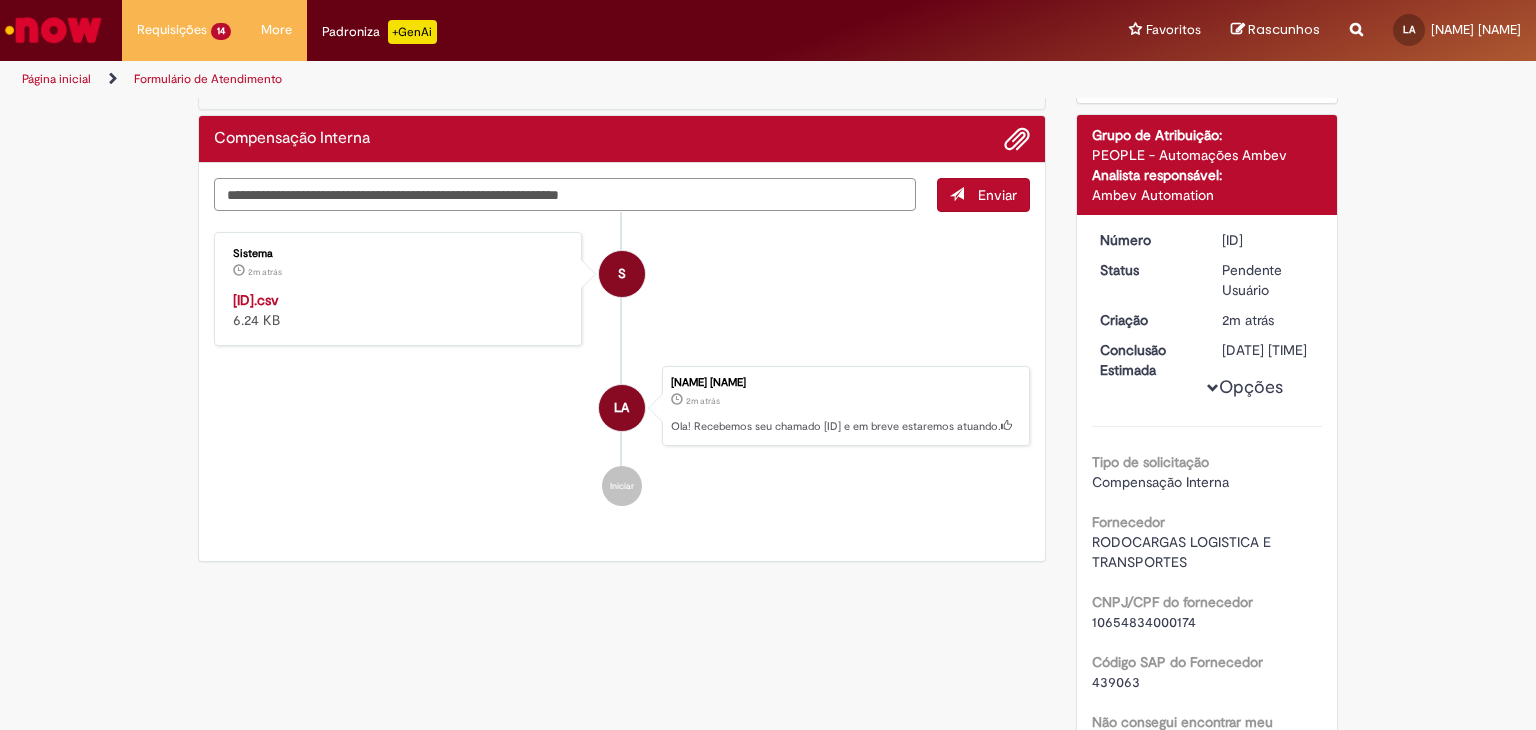 click on "**********" at bounding box center [565, 195] 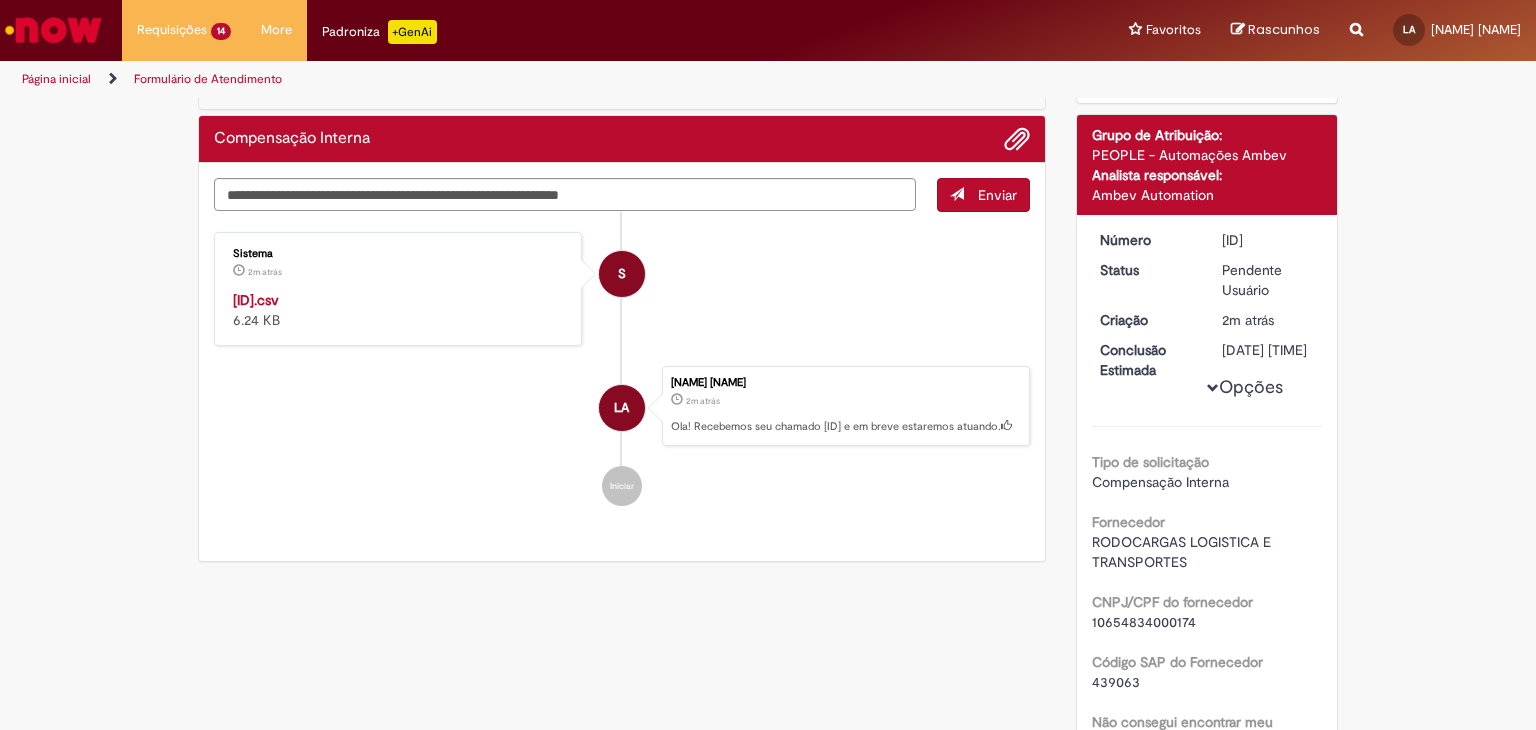 drag, startPoint x: 686, startPoint y: 222, endPoint x: 696, endPoint y: 192, distance: 31.622776 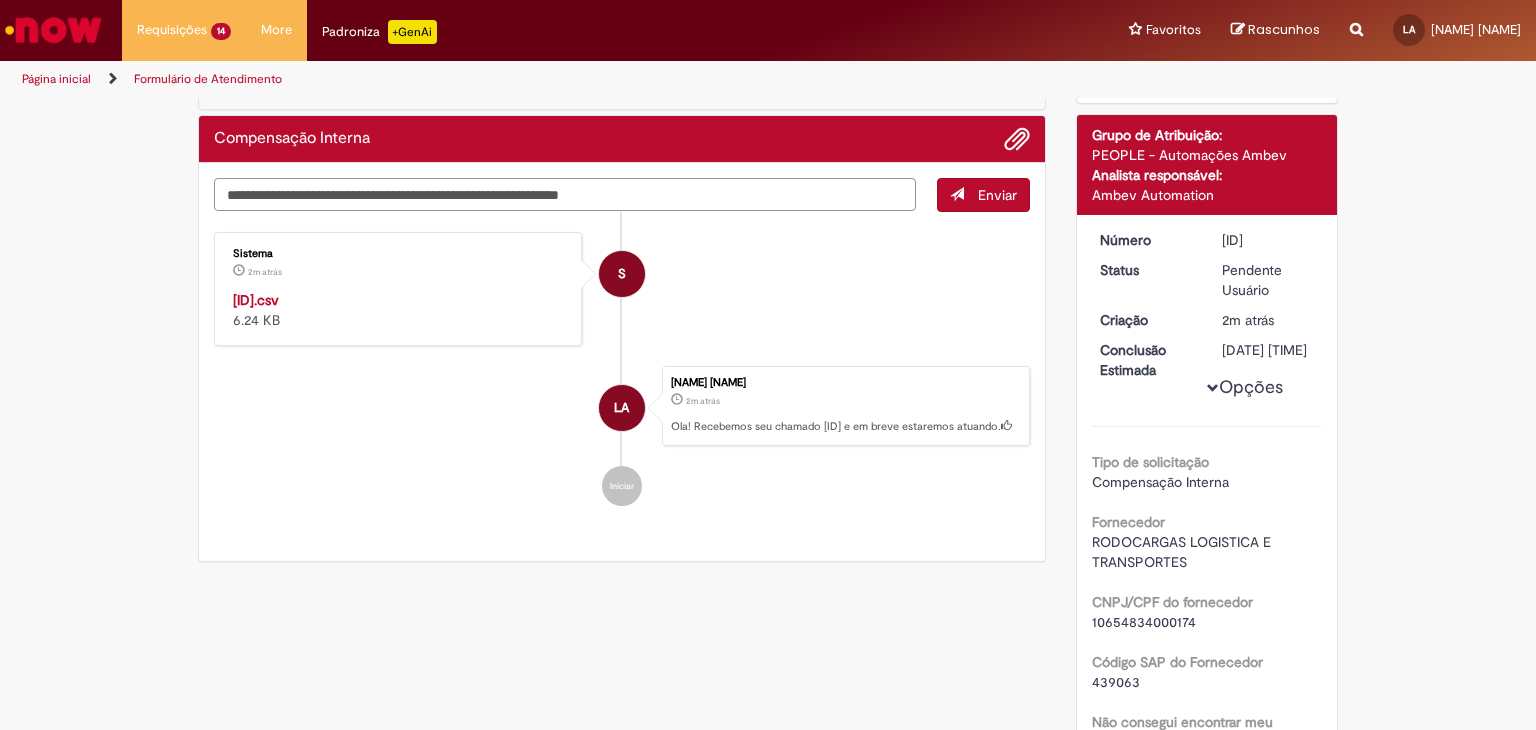 click on "**********" at bounding box center [565, 195] 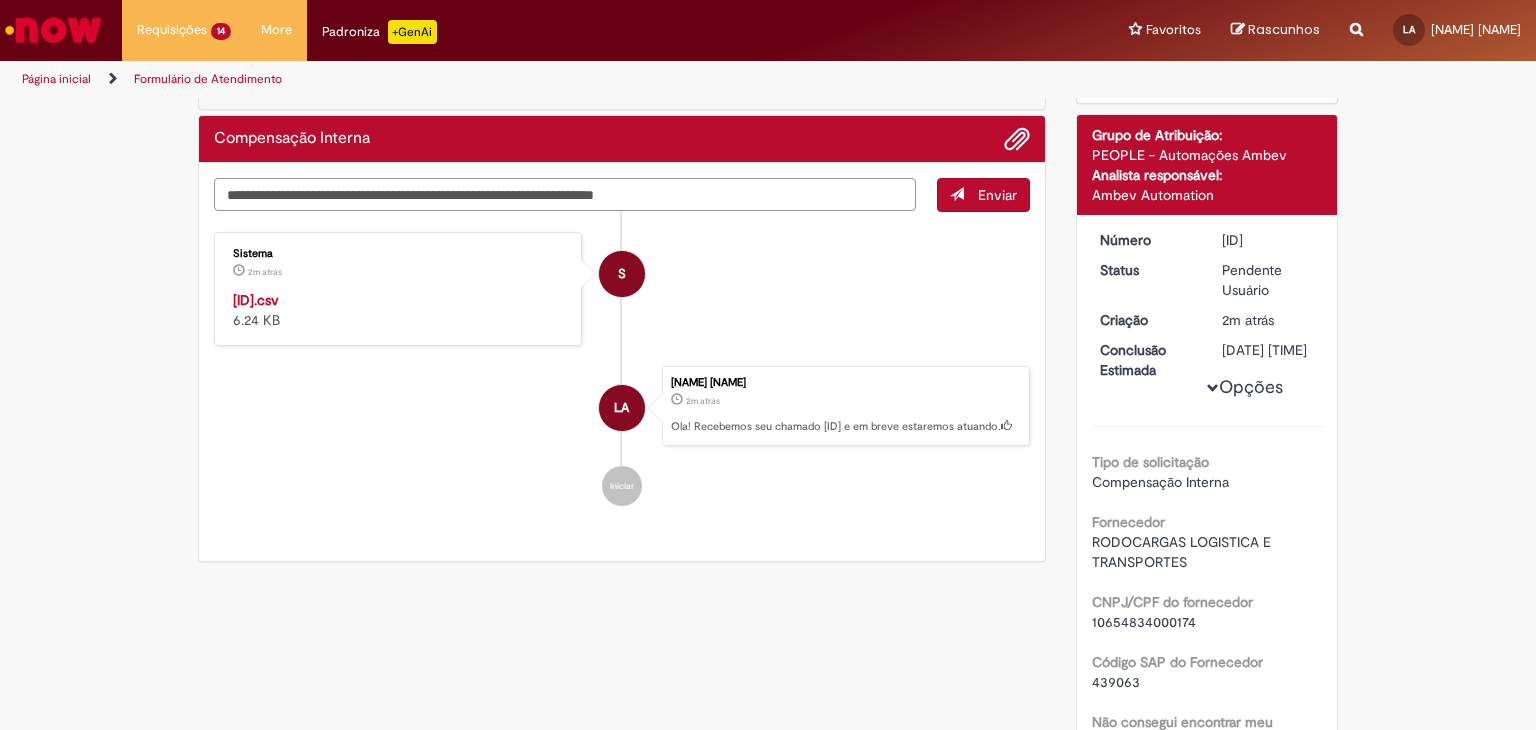 paste on "**********" 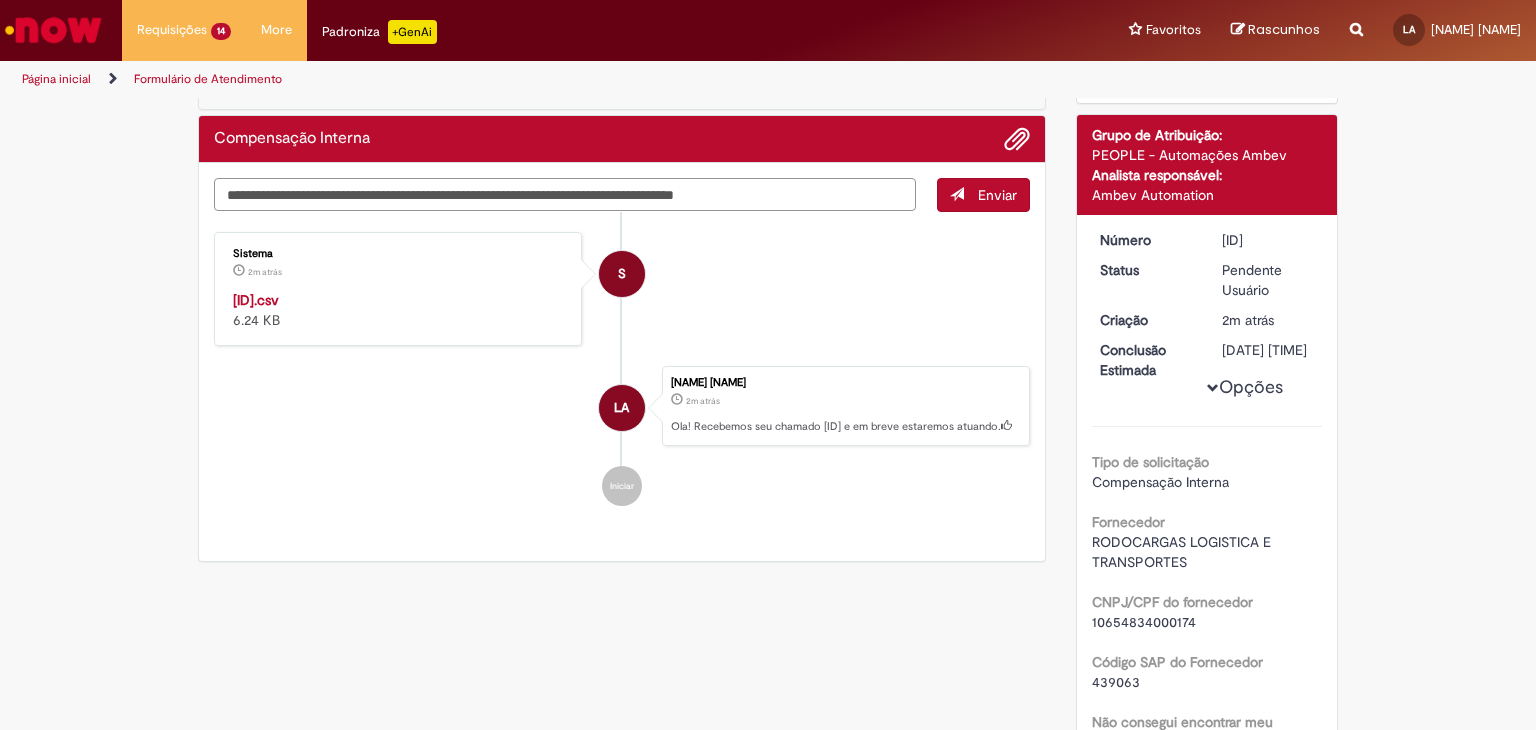click on "**********" at bounding box center (565, 195) 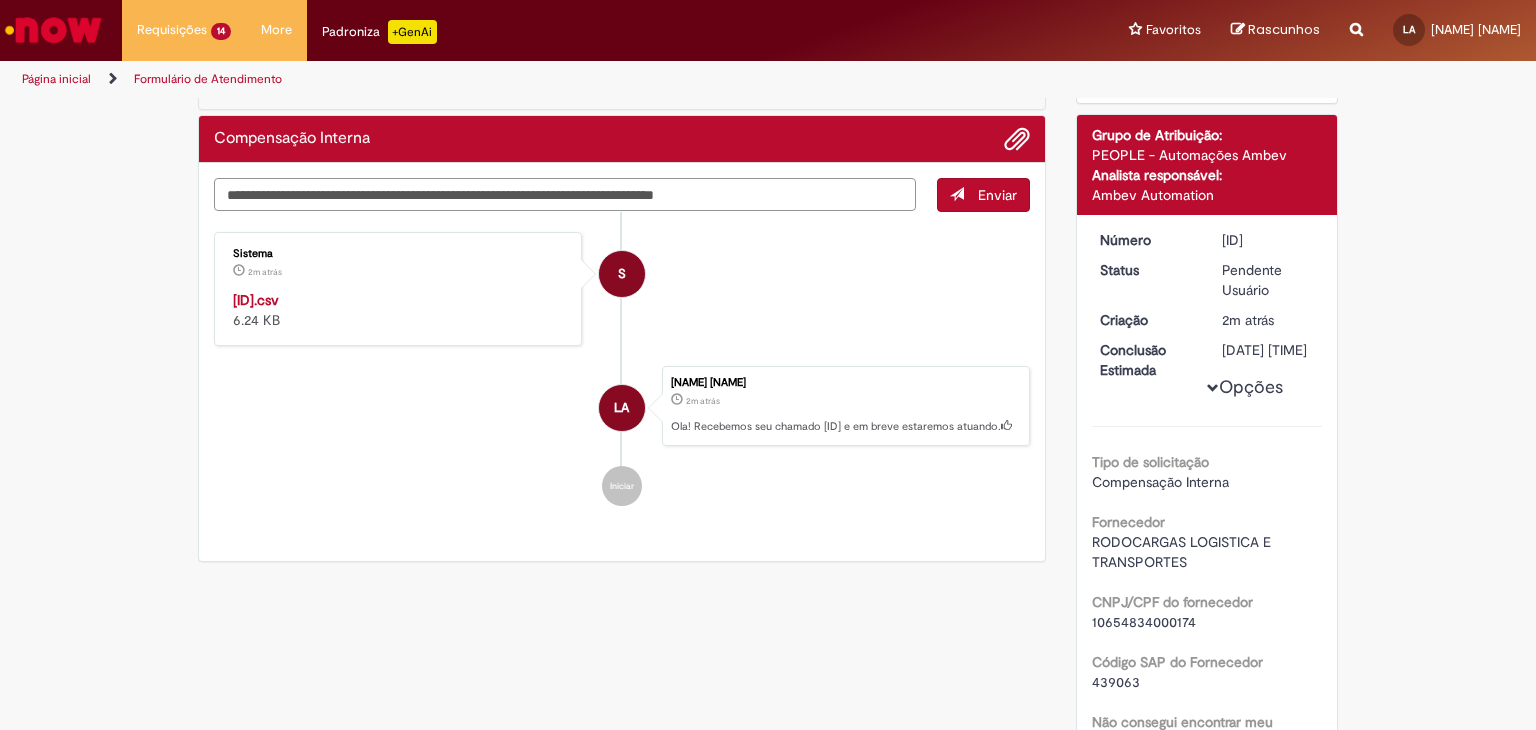 click on "**********" at bounding box center [565, 195] 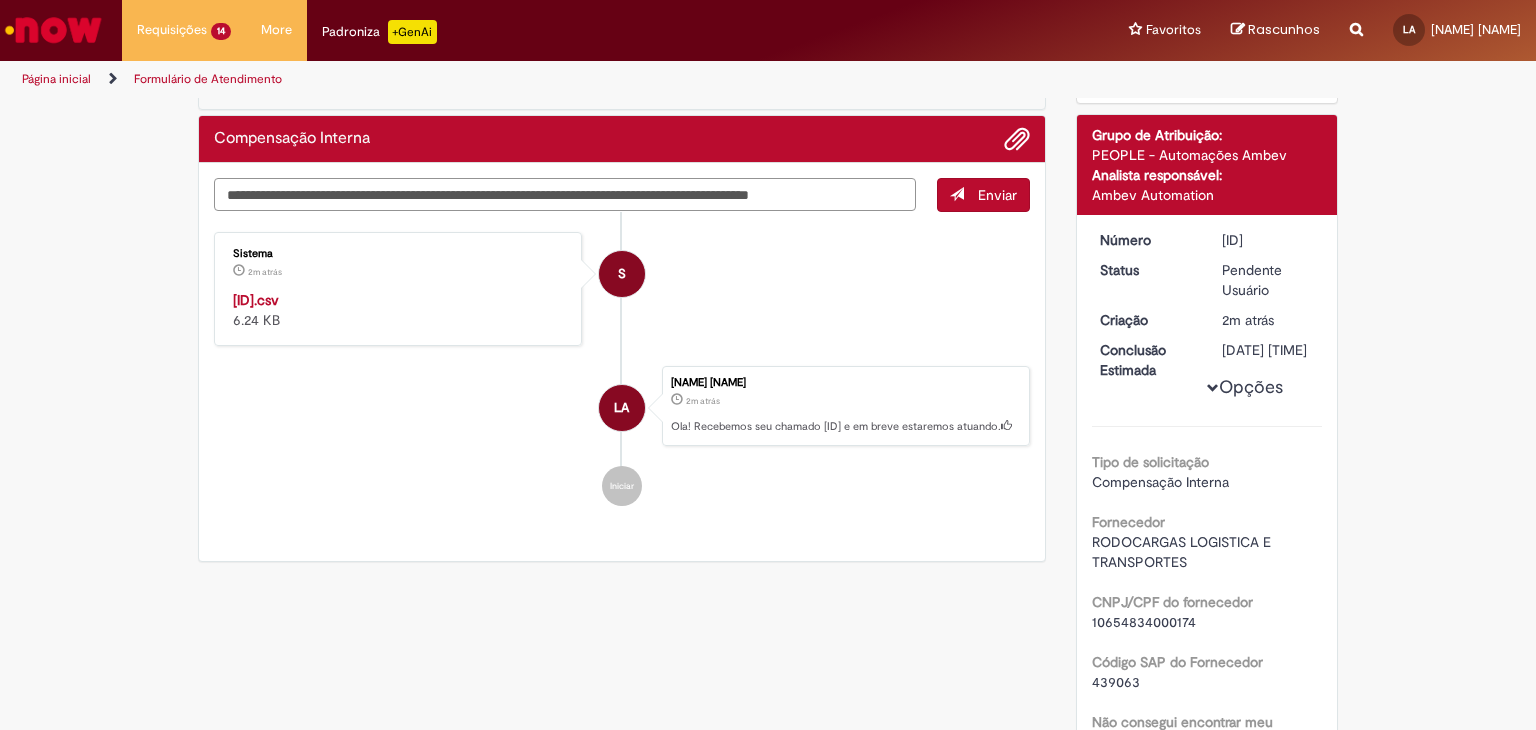 click on "**********" at bounding box center (565, 195) 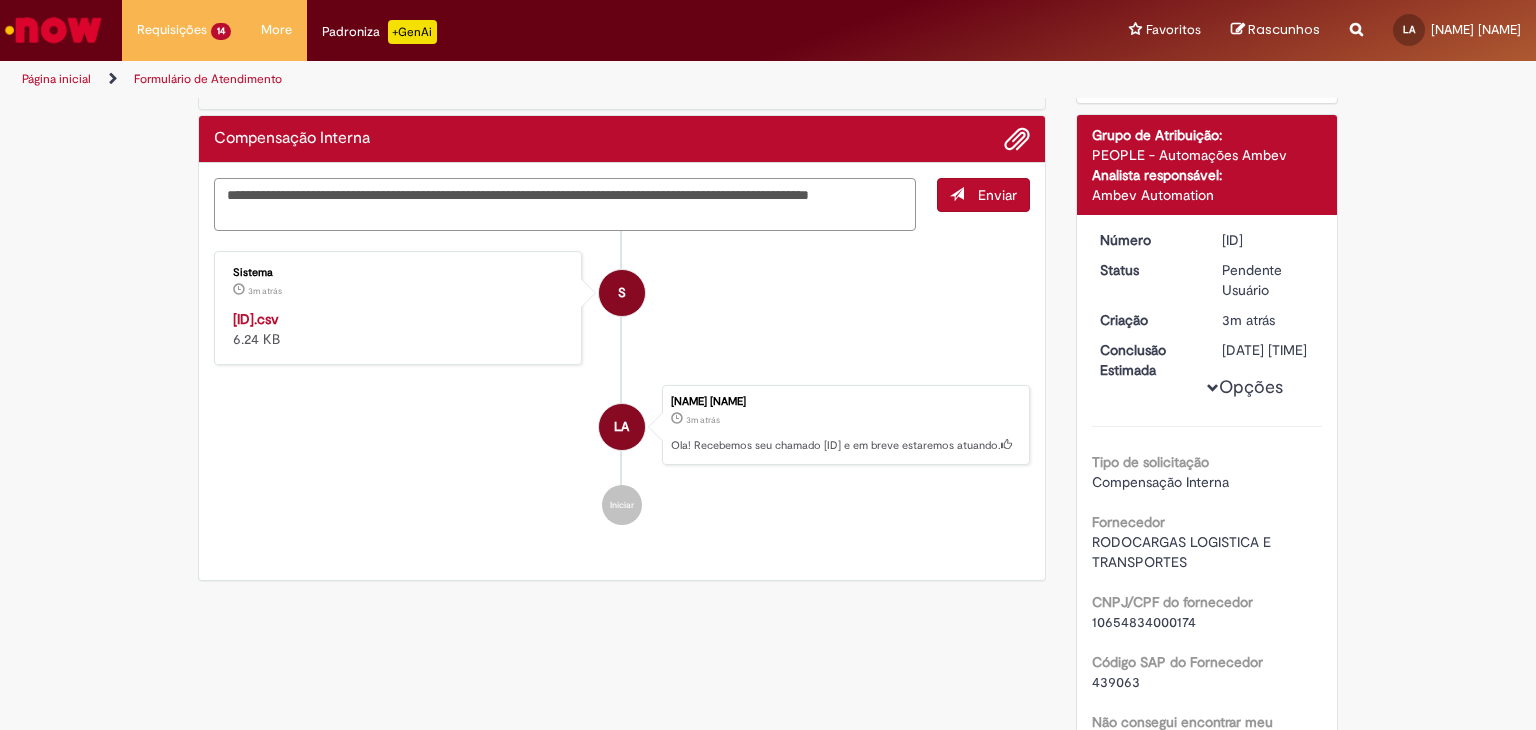 click on "**********" at bounding box center (565, 205) 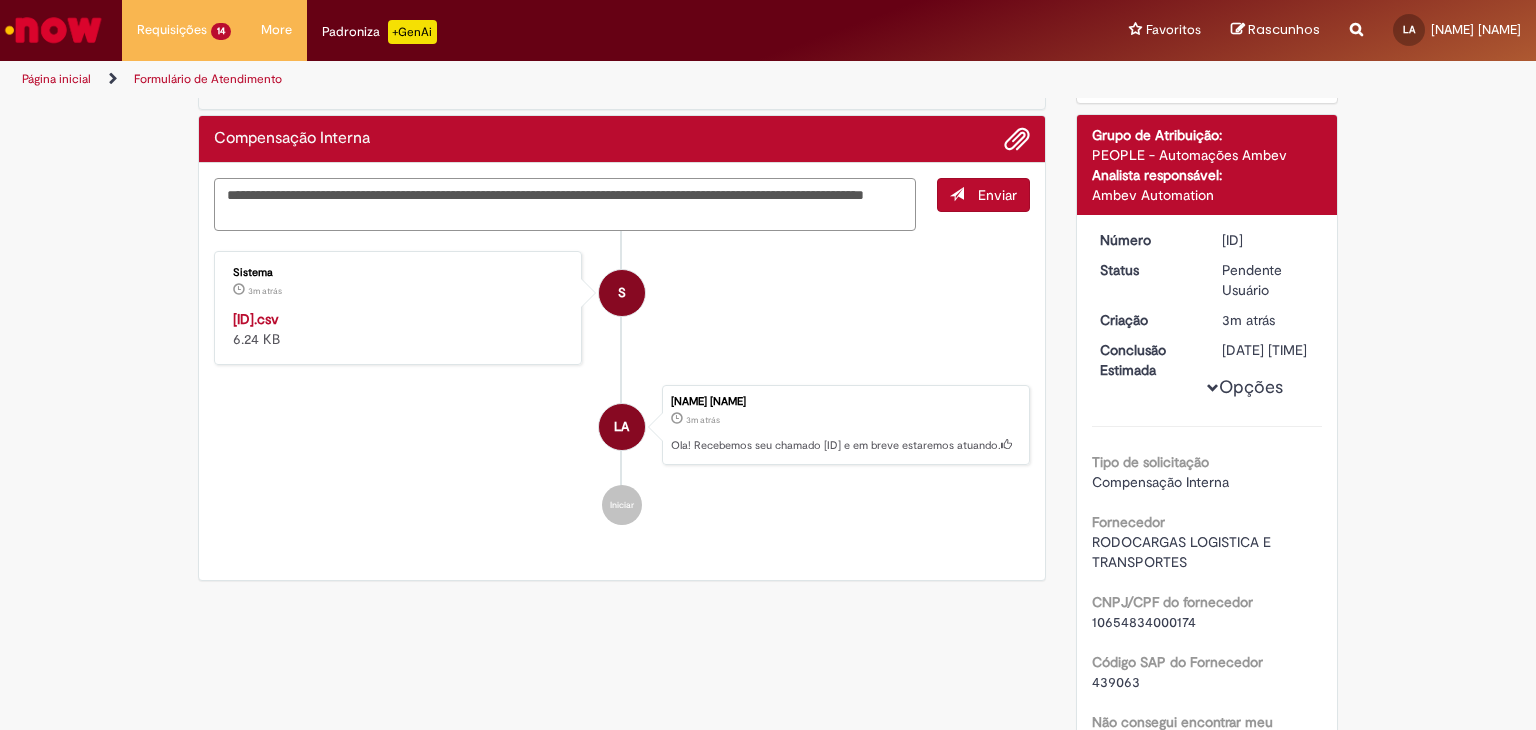 click on "**********" at bounding box center (565, 205) 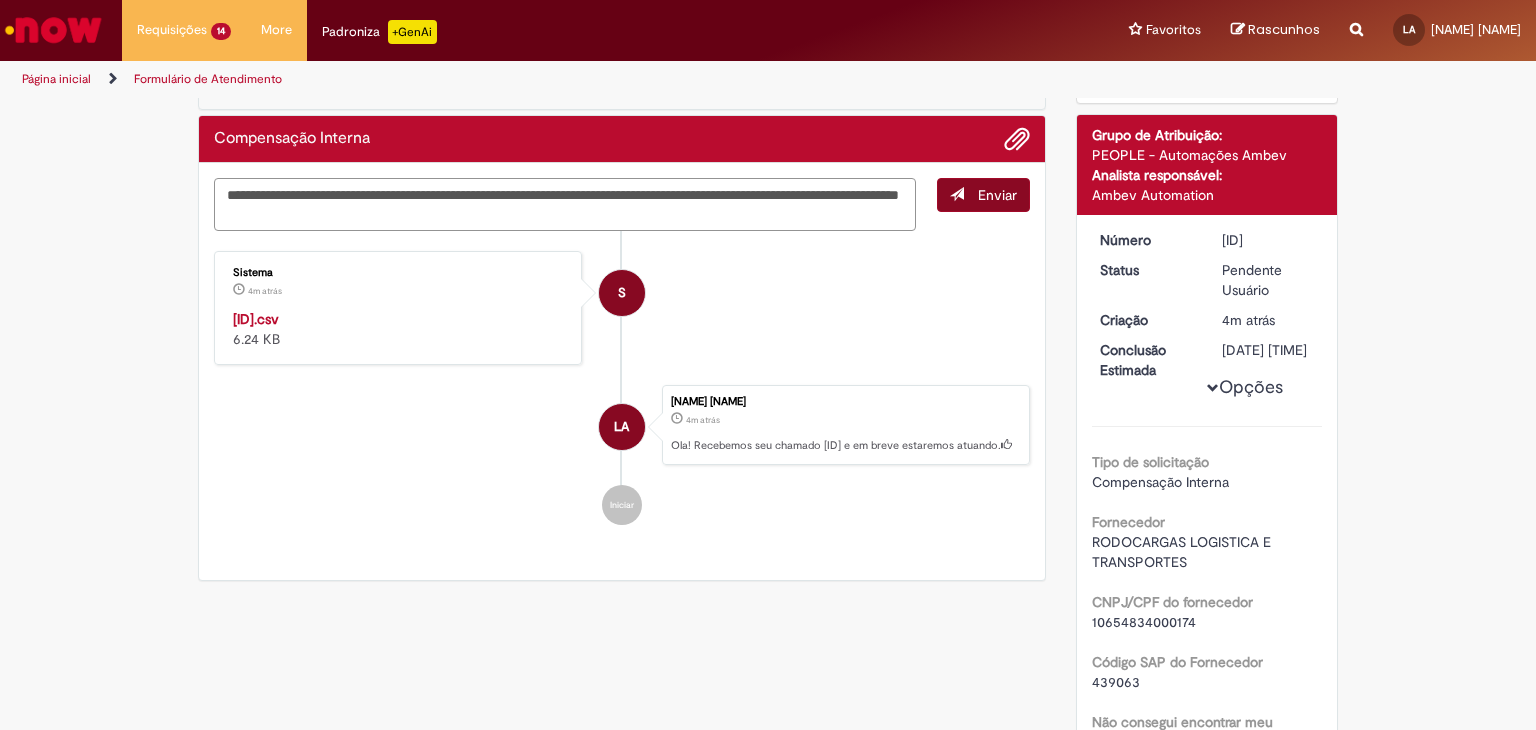 type on "**********" 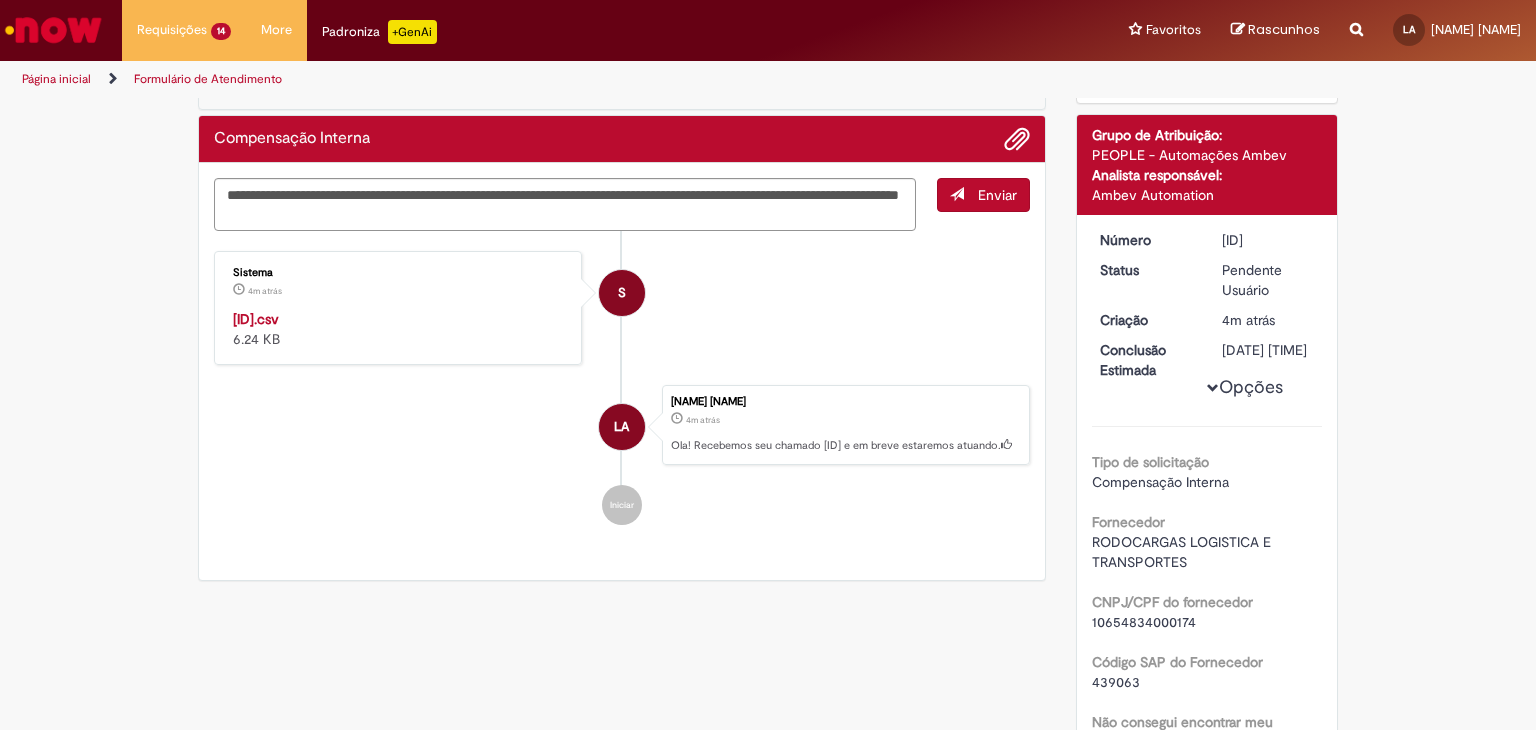 click on "Enviar" at bounding box center (983, 195) 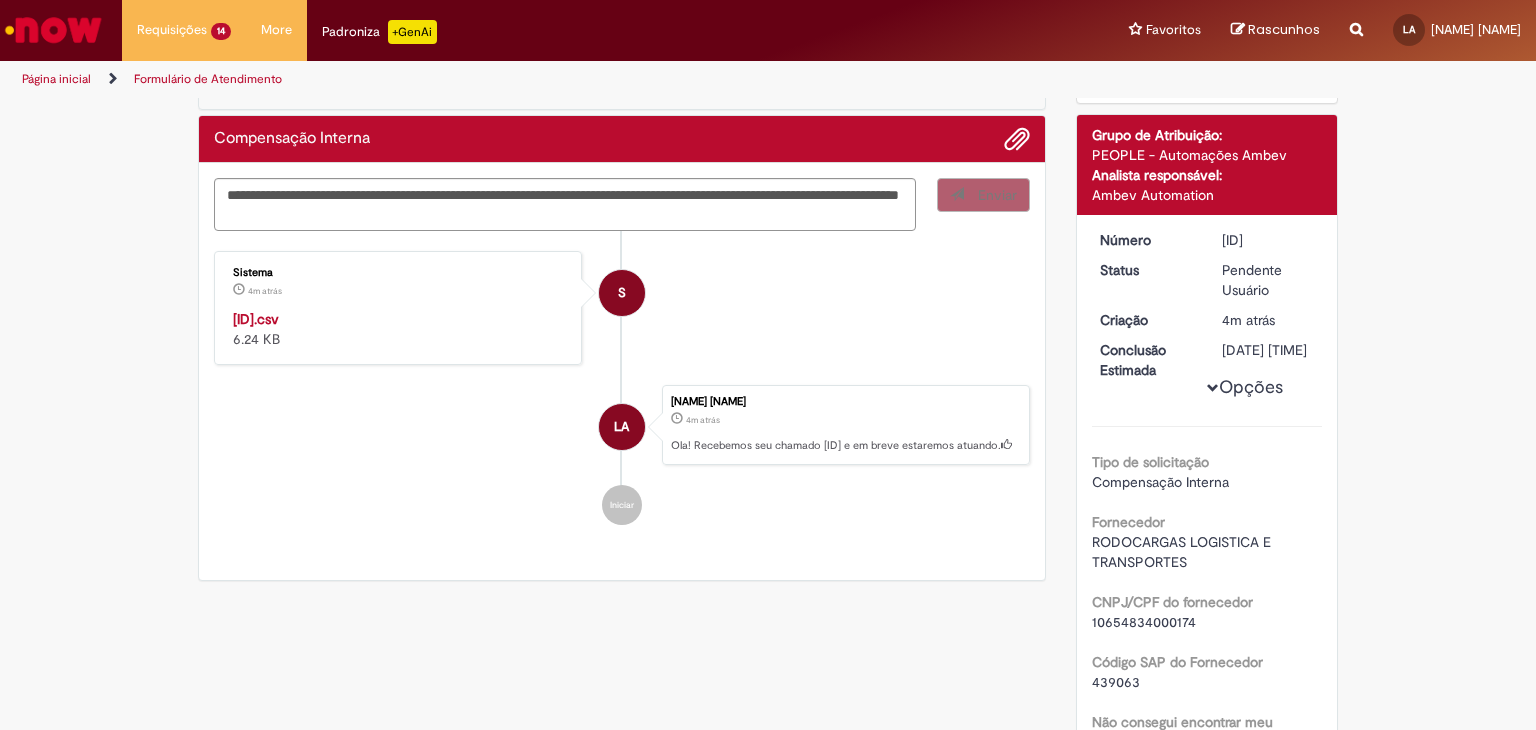 type 